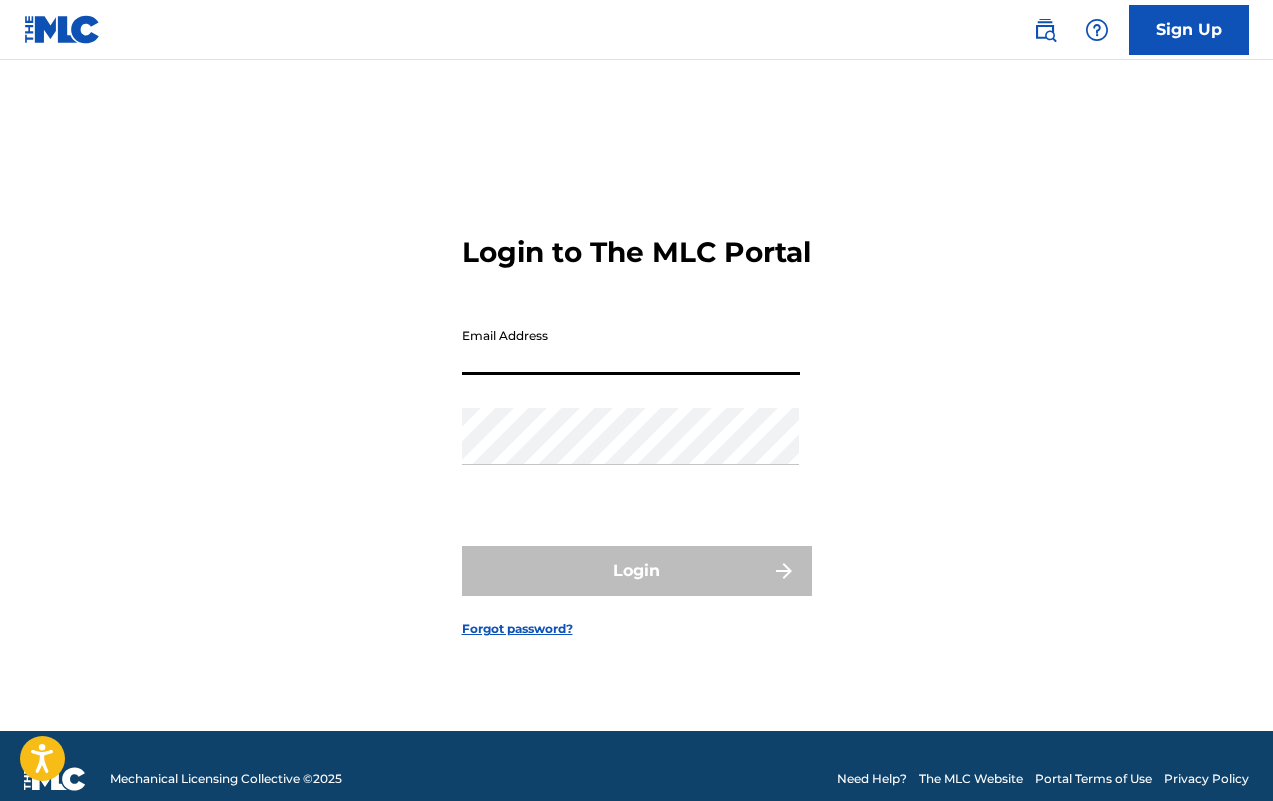 scroll, scrollTop: 0, scrollLeft: 0, axis: both 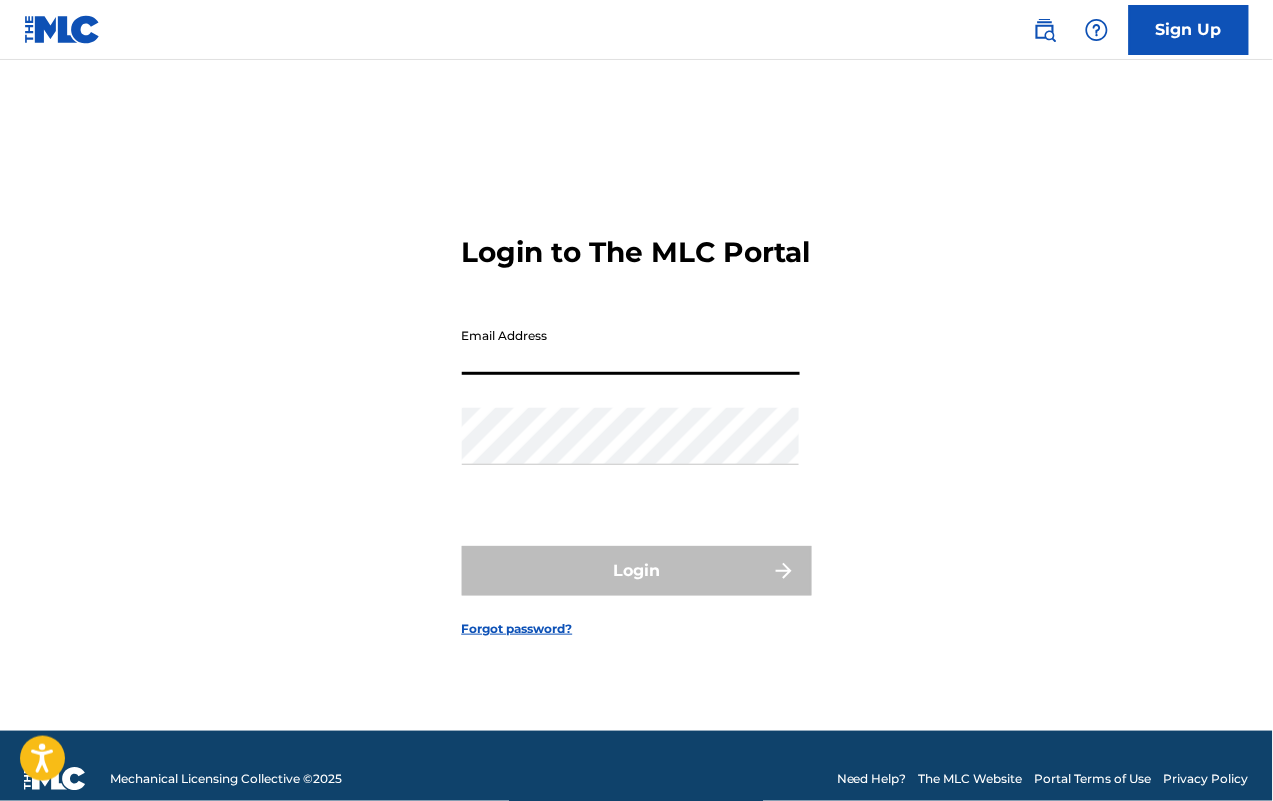 type on "[EMAIL]" 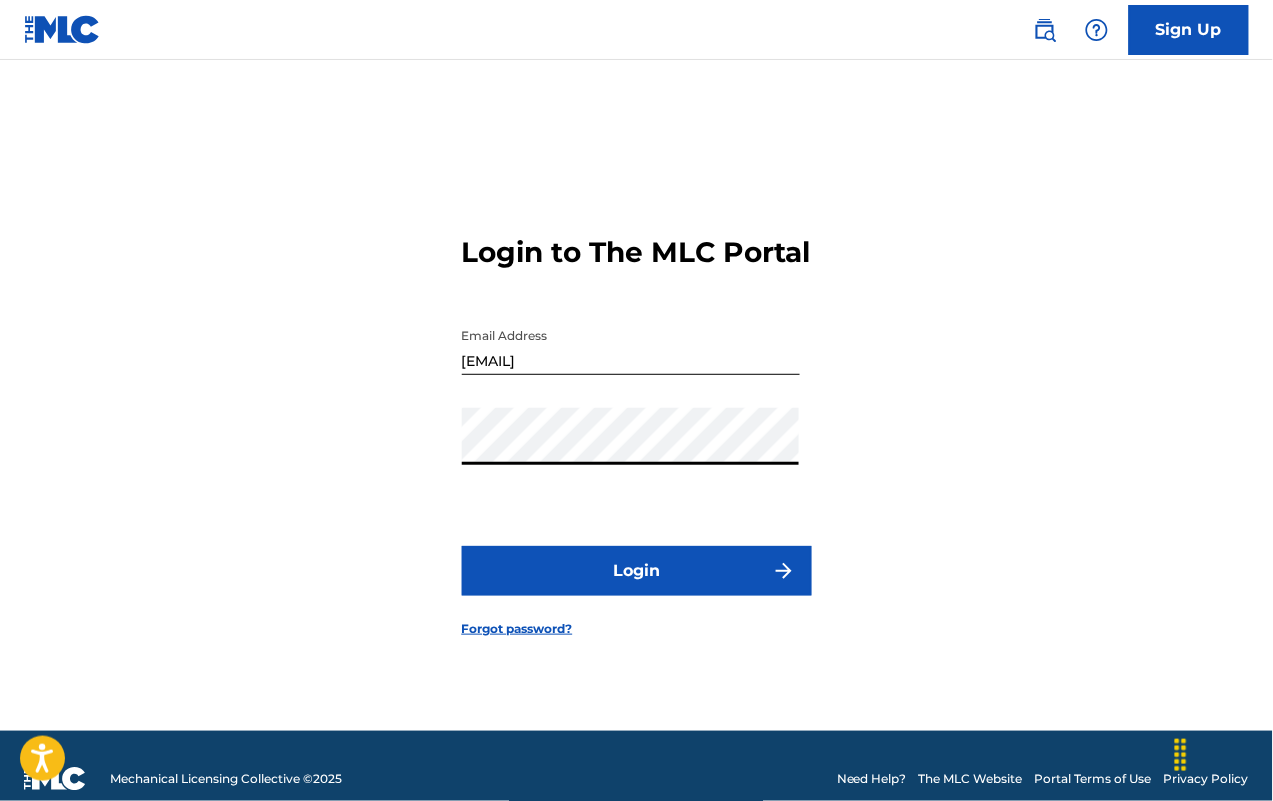 click on "Login" at bounding box center [637, 571] 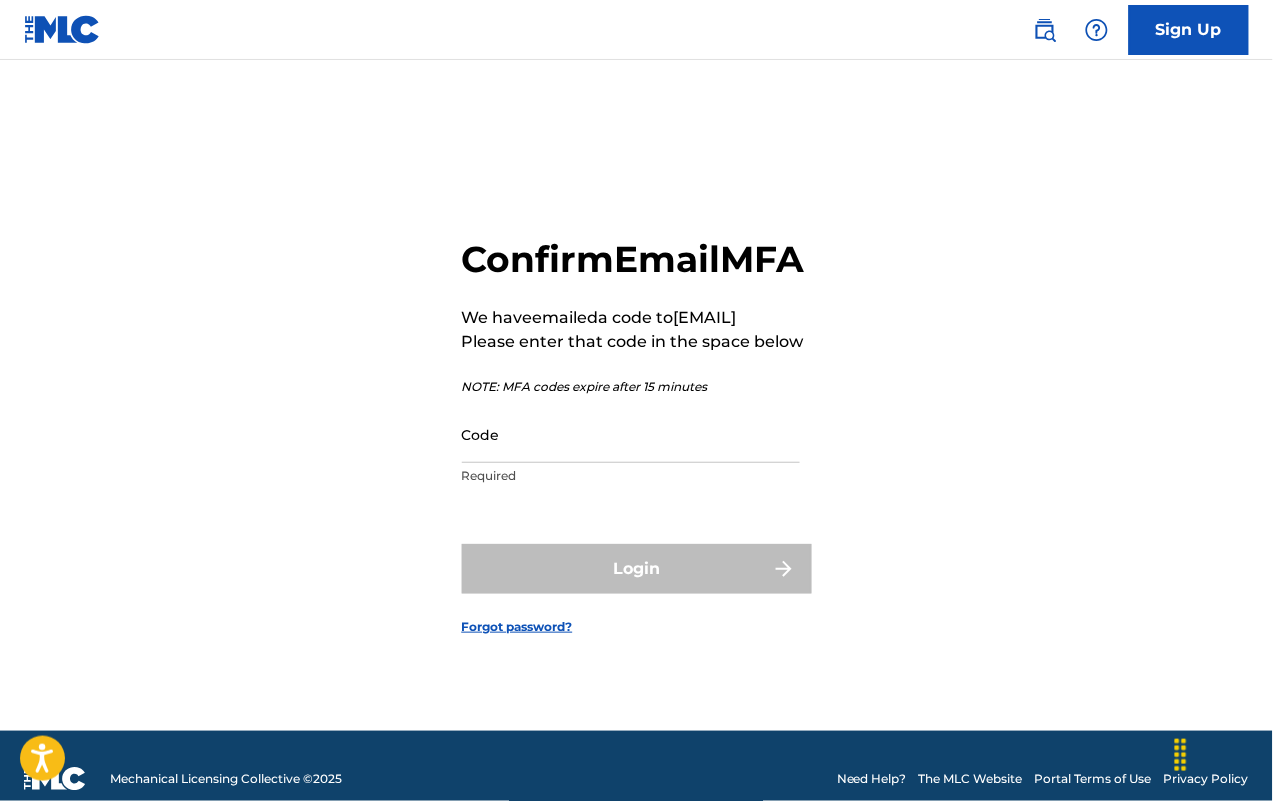 drag, startPoint x: 662, startPoint y: 422, endPoint x: 613, endPoint y: 462, distance: 63.25346 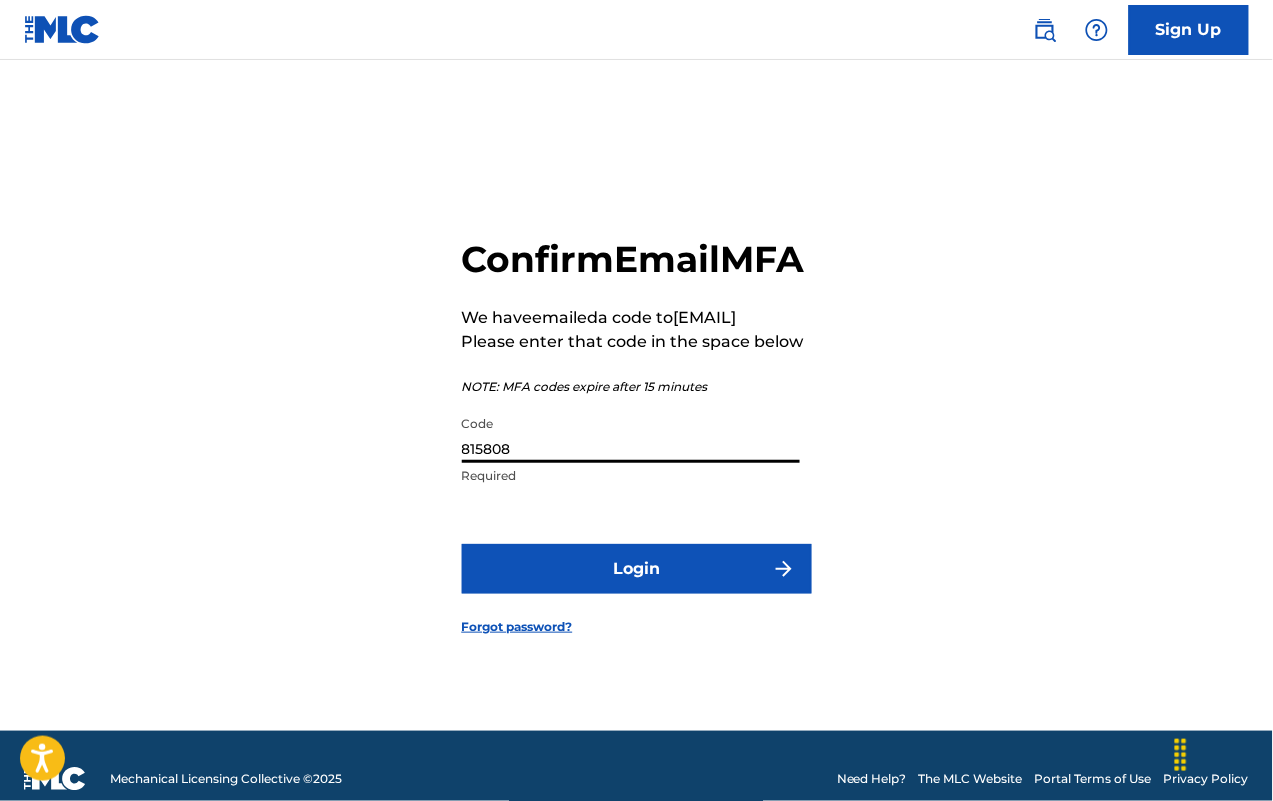 type on "815808" 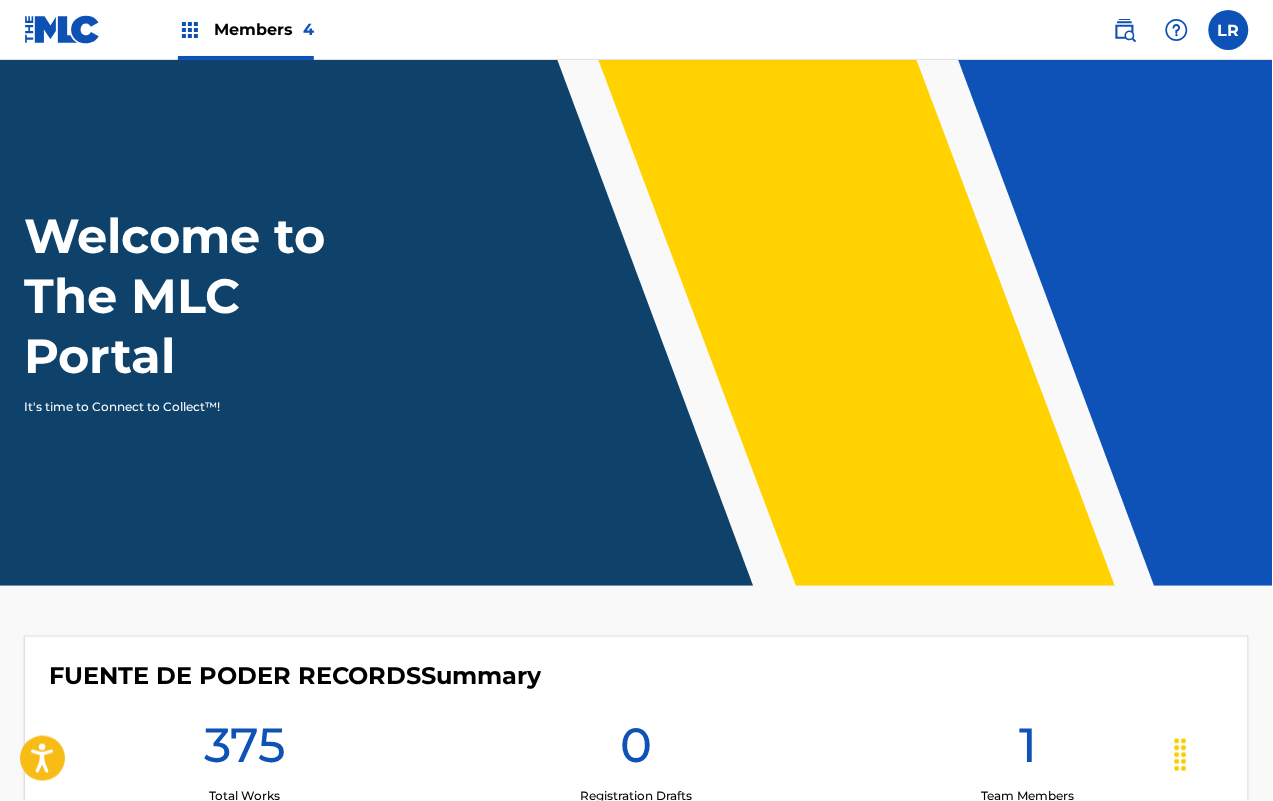 scroll, scrollTop: 0, scrollLeft: 0, axis: both 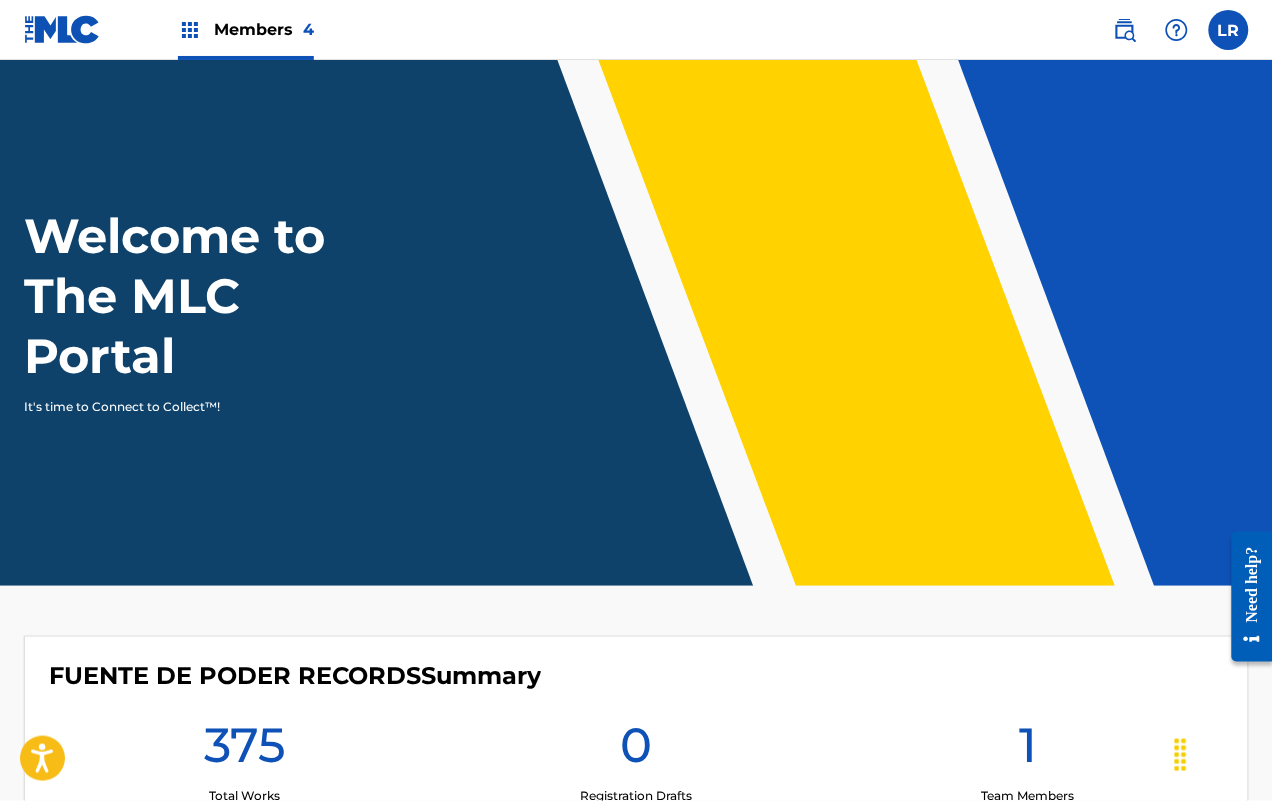 click on "Members    4" at bounding box center [264, 29] 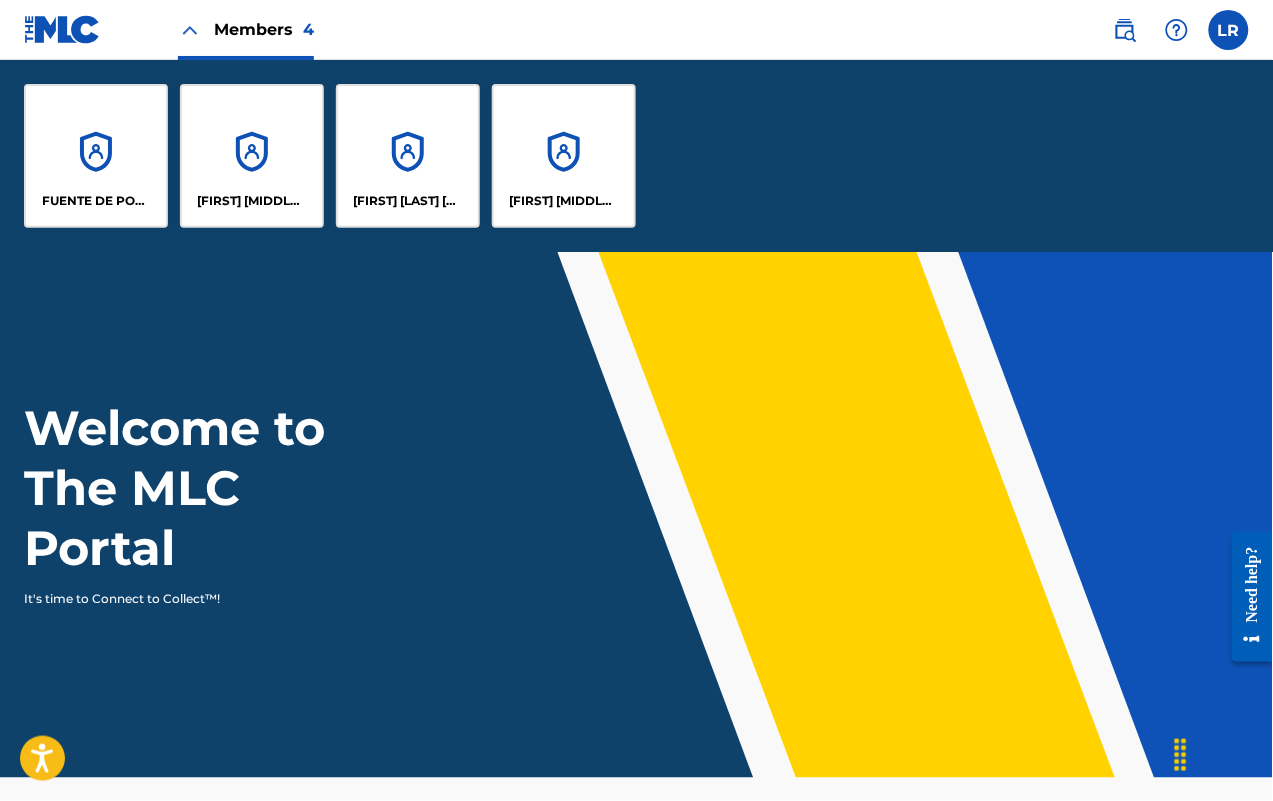 click on "FUENTE DE PODER RECORDS" at bounding box center [96, 156] 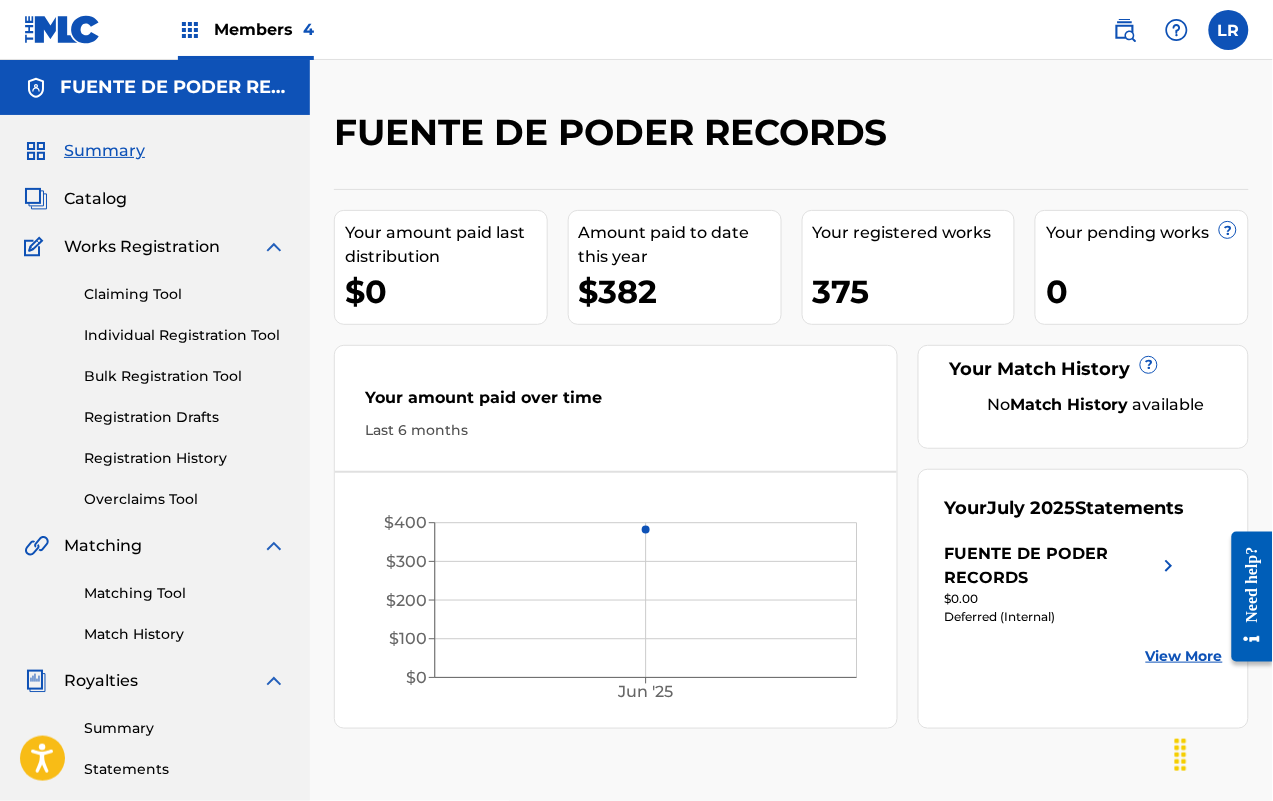 click on "Deferred (Internal)" at bounding box center [1062, 617] 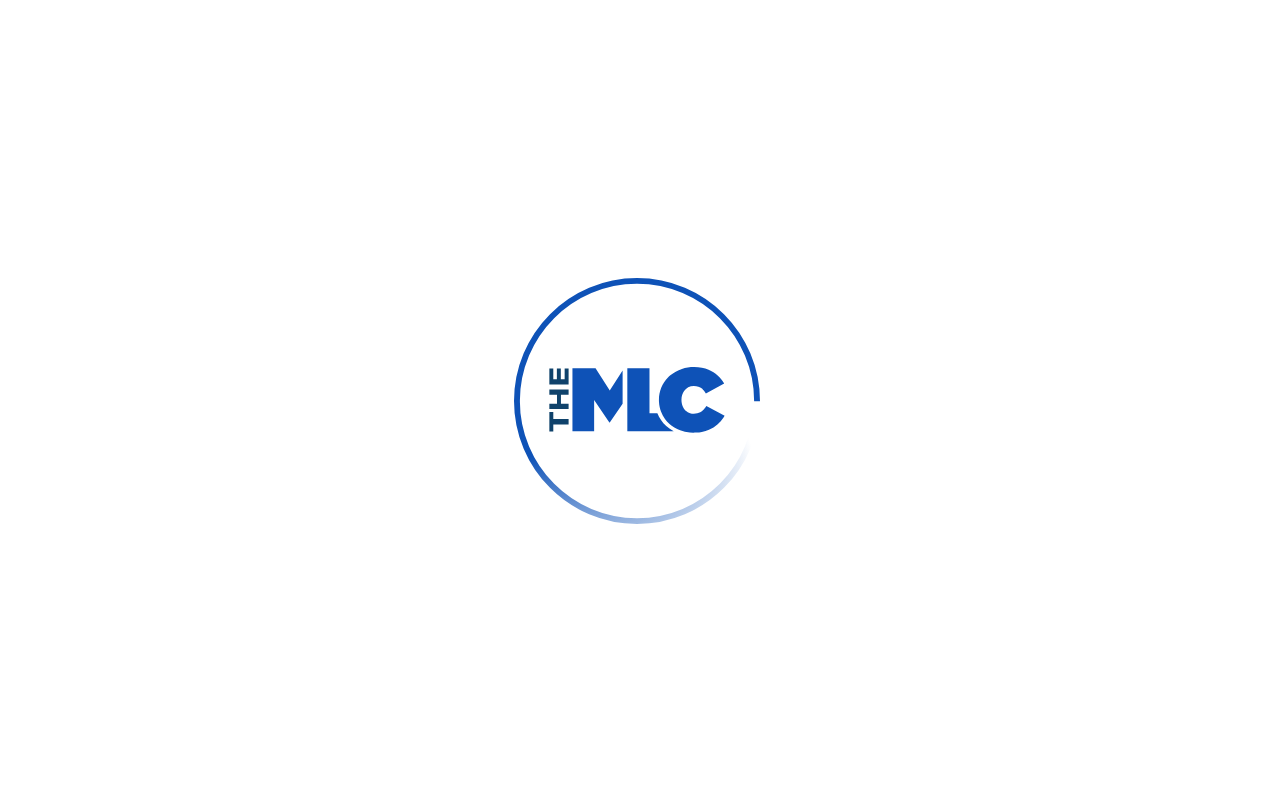 scroll, scrollTop: 0, scrollLeft: 0, axis: both 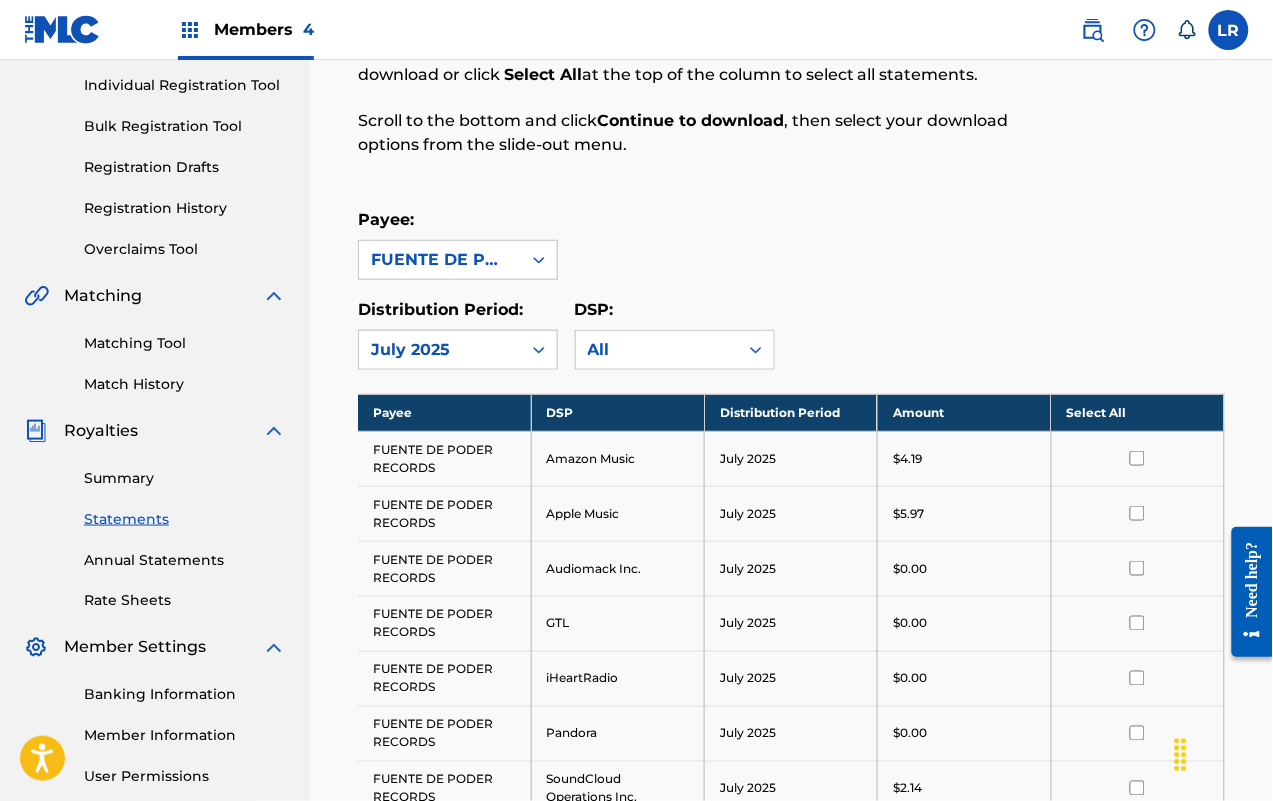 click on "Summary" at bounding box center [185, 478] 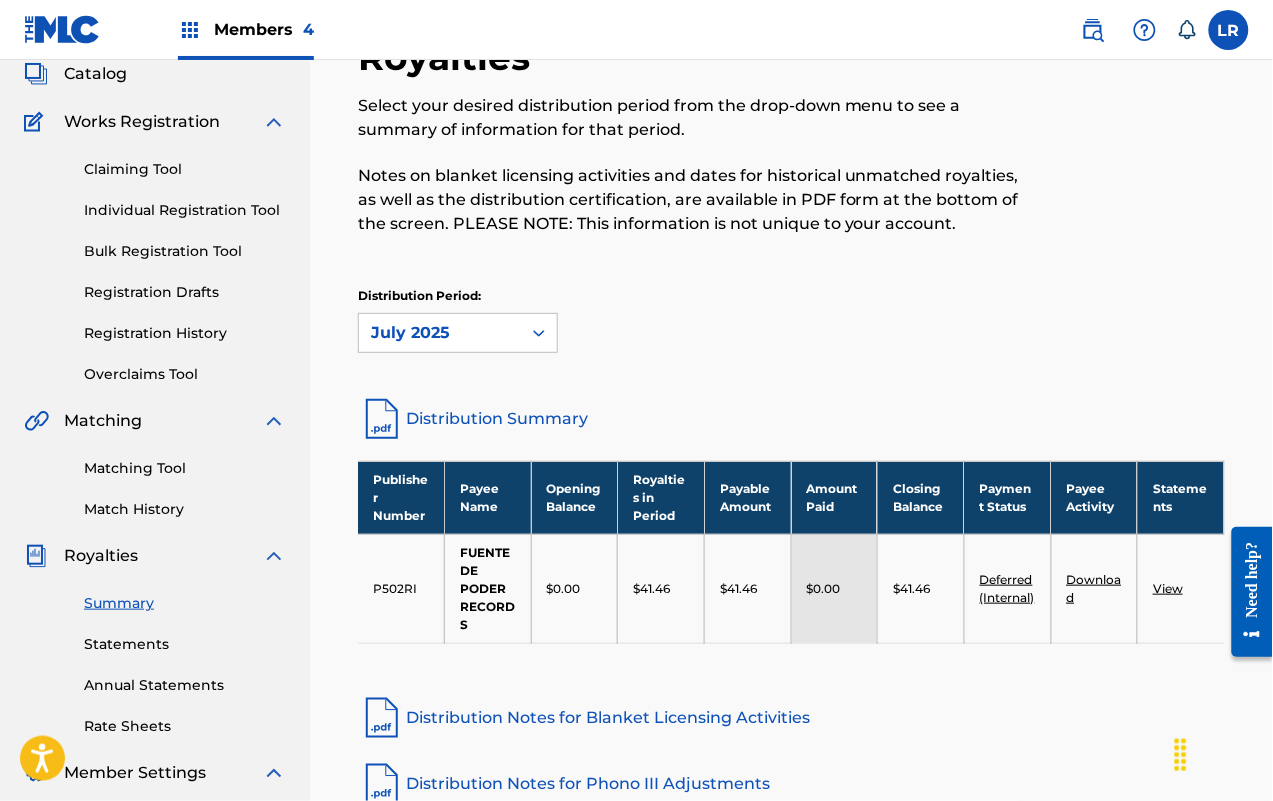 scroll, scrollTop: 250, scrollLeft: 0, axis: vertical 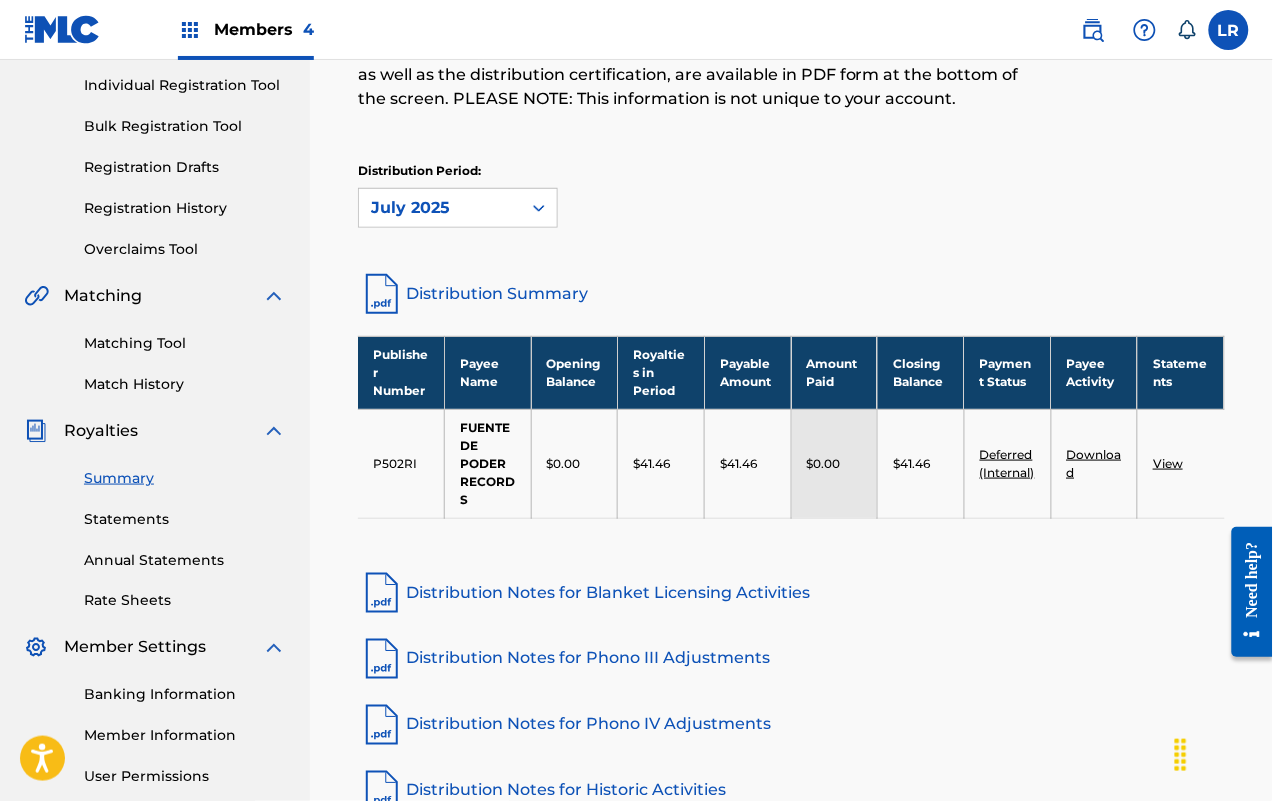 click on "Members    4" at bounding box center [264, 29] 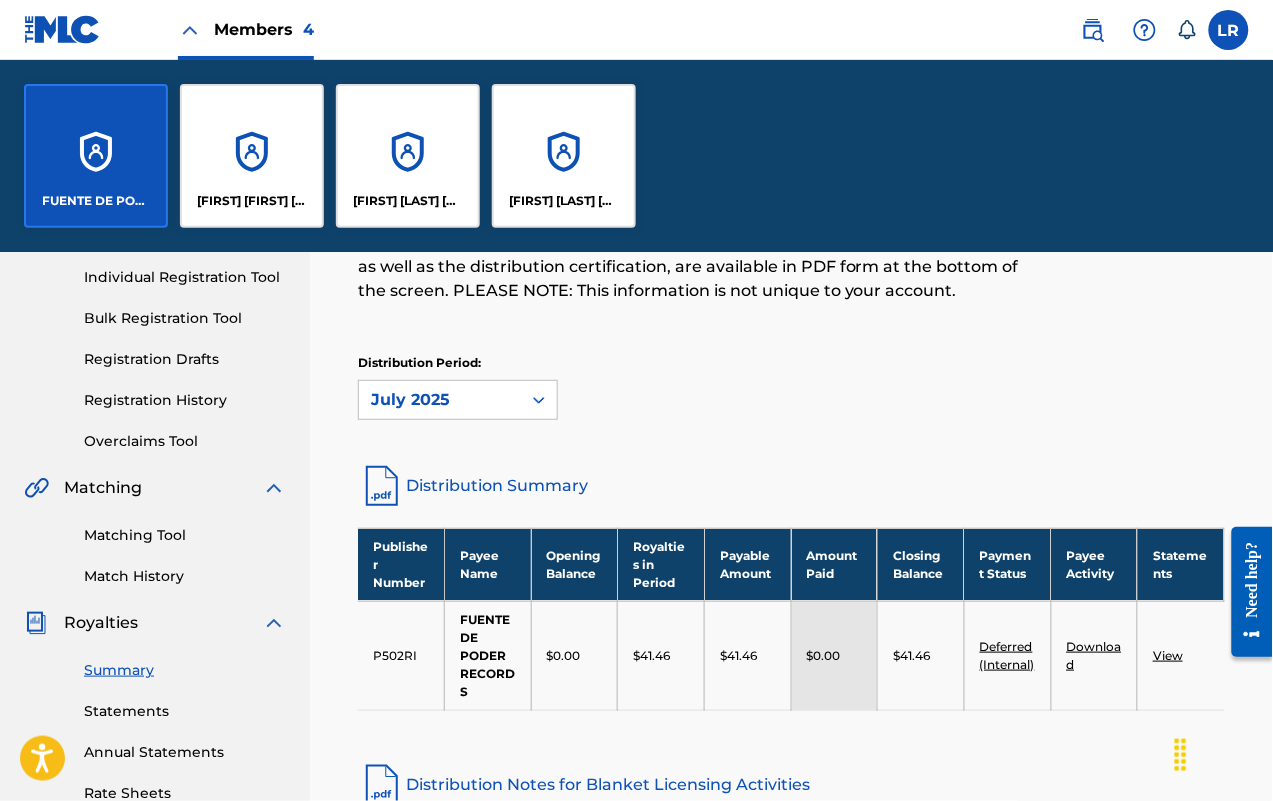 scroll, scrollTop: 442, scrollLeft: 0, axis: vertical 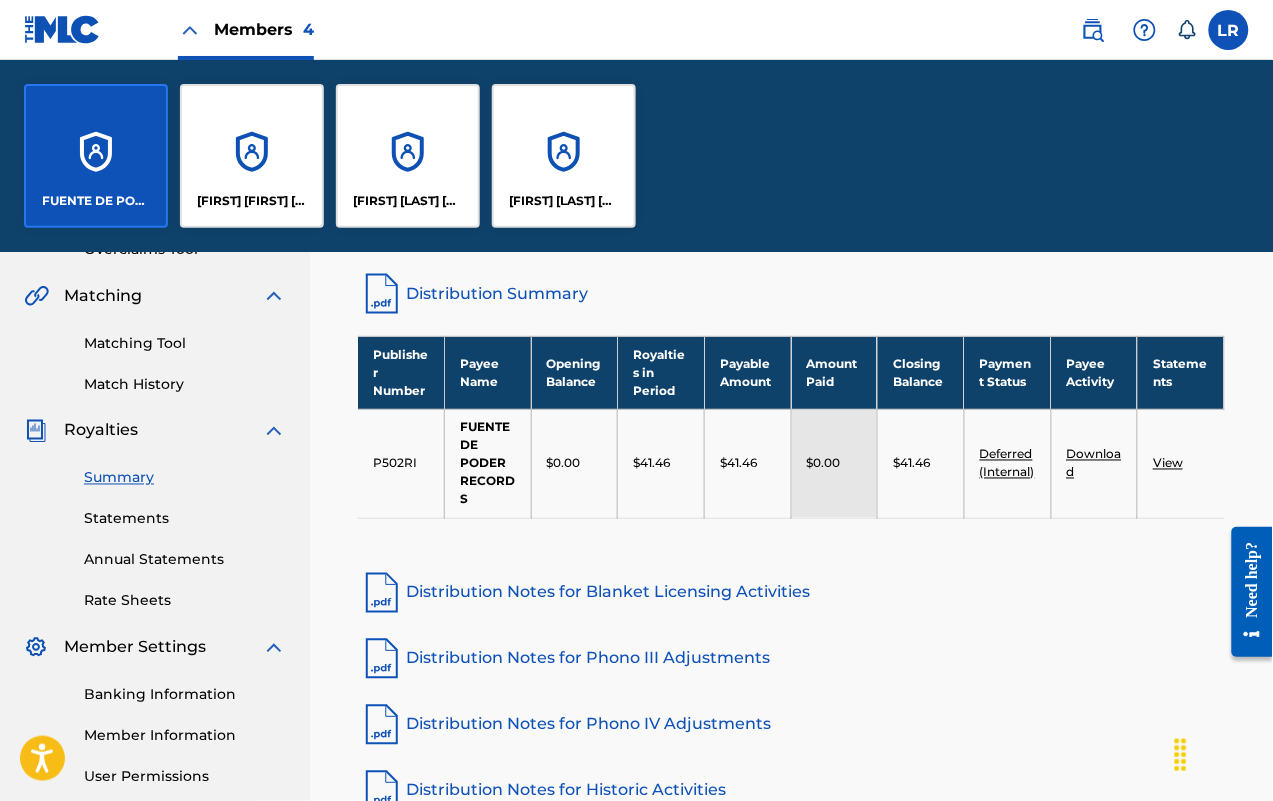 click on "[FIRST] [LAST] [LAST] [LAST]" at bounding box center [408, 156] 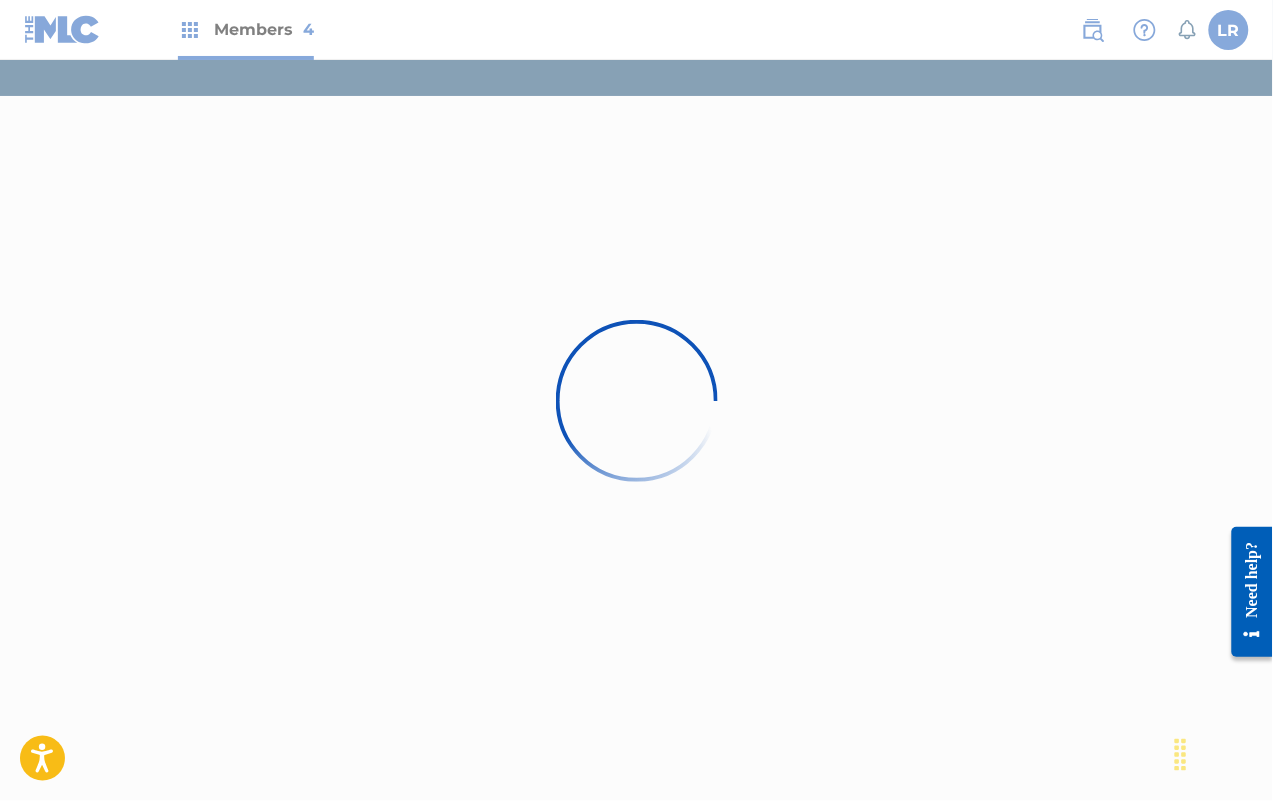 scroll, scrollTop: 0, scrollLeft: 0, axis: both 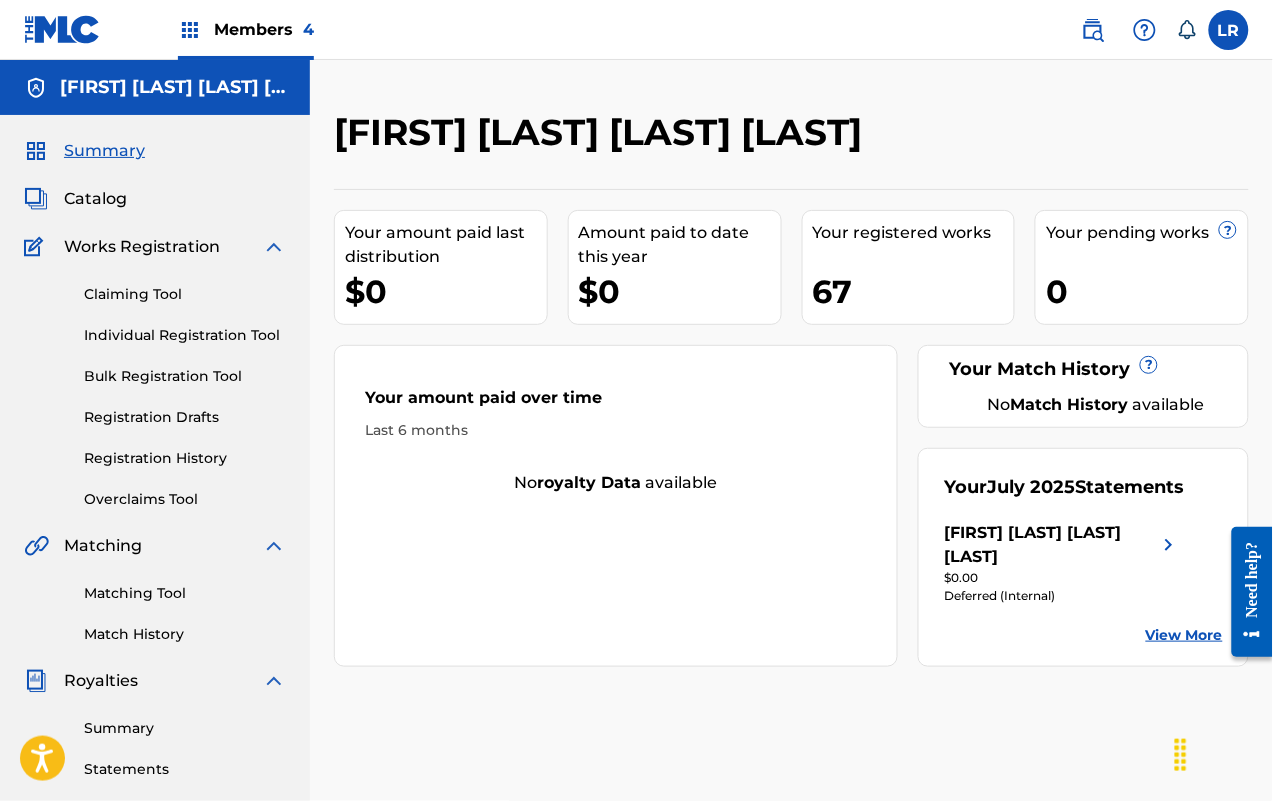 click at bounding box center [1169, 545] 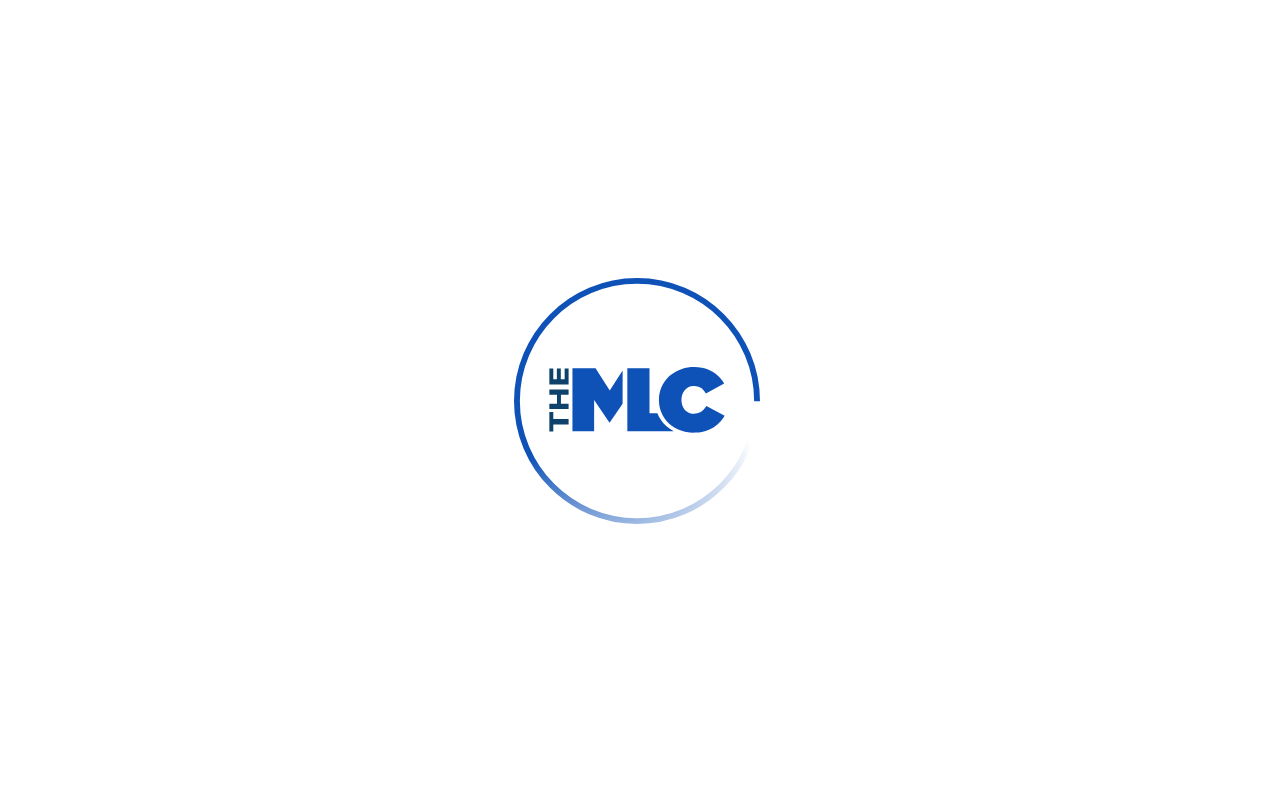 scroll, scrollTop: 0, scrollLeft: 0, axis: both 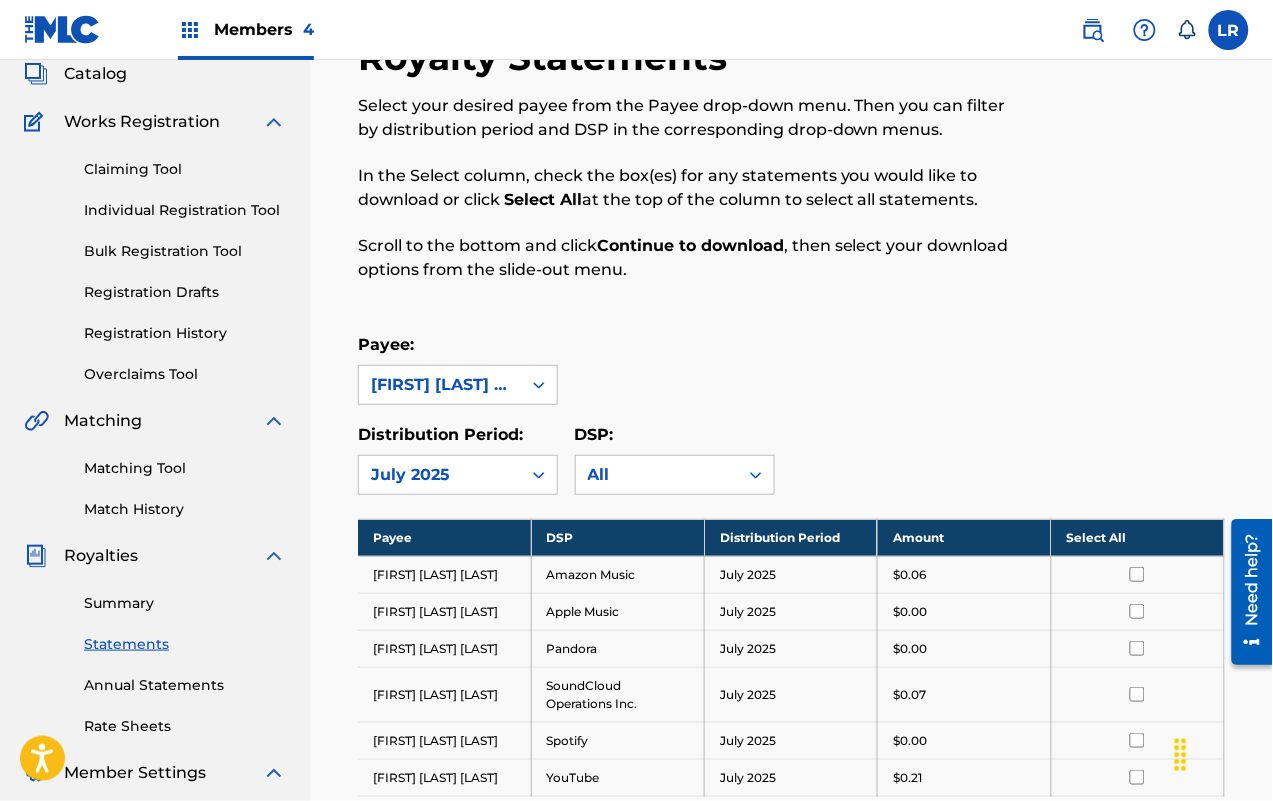 click on "Summary" at bounding box center [185, 603] 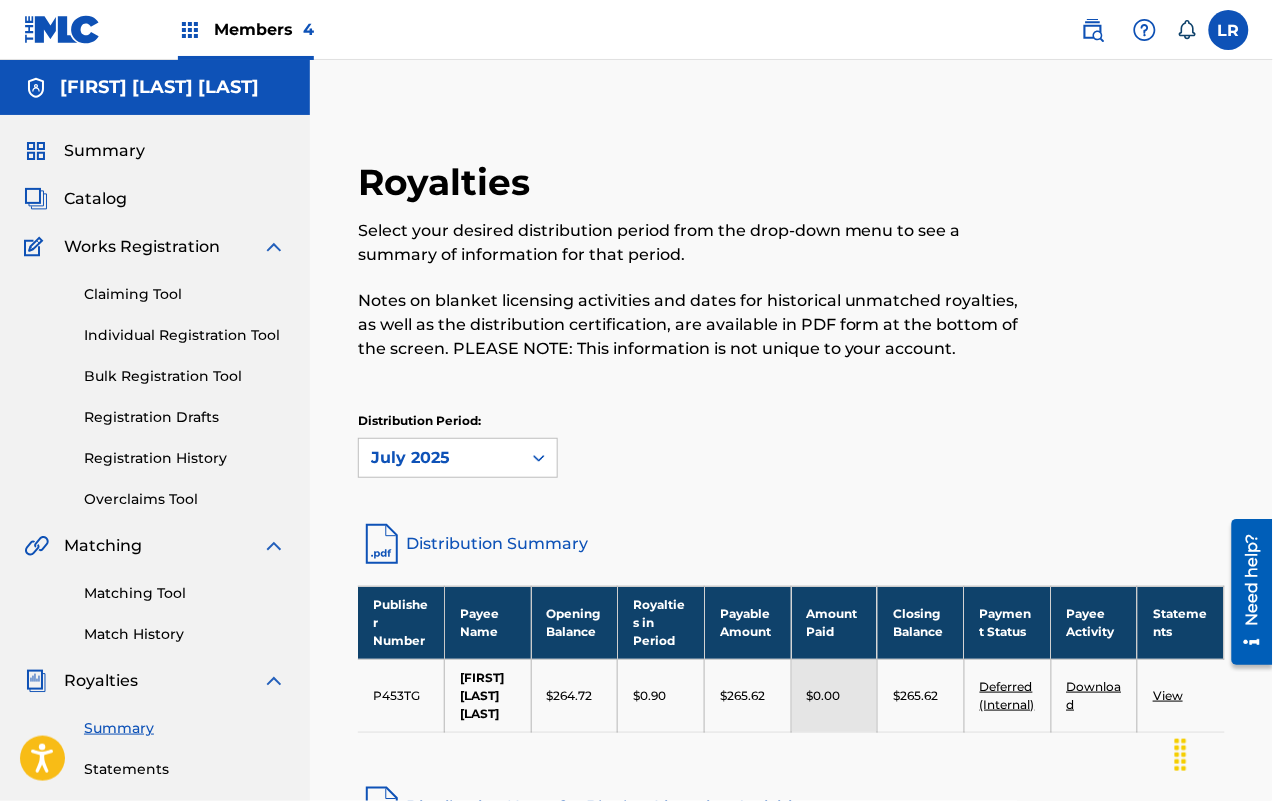 scroll, scrollTop: 250, scrollLeft: 0, axis: vertical 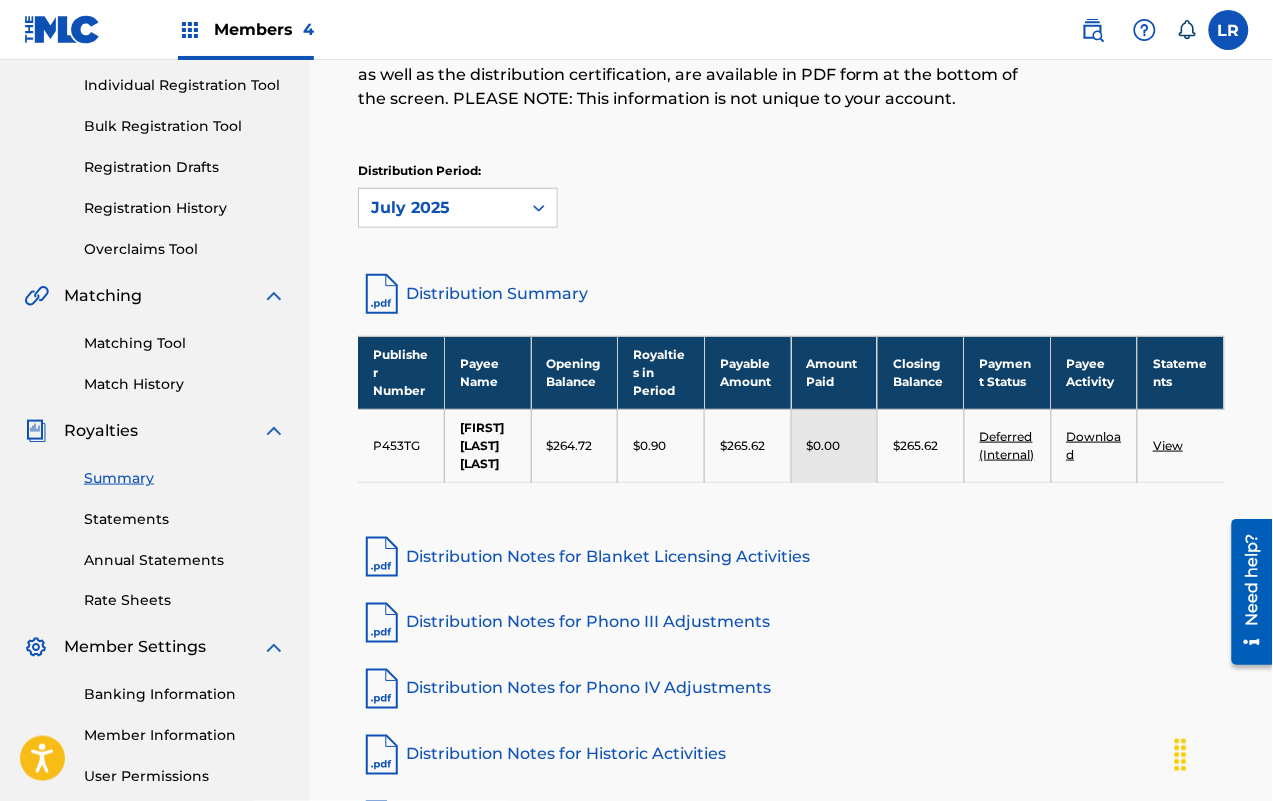 click on "View" at bounding box center [1168, 445] 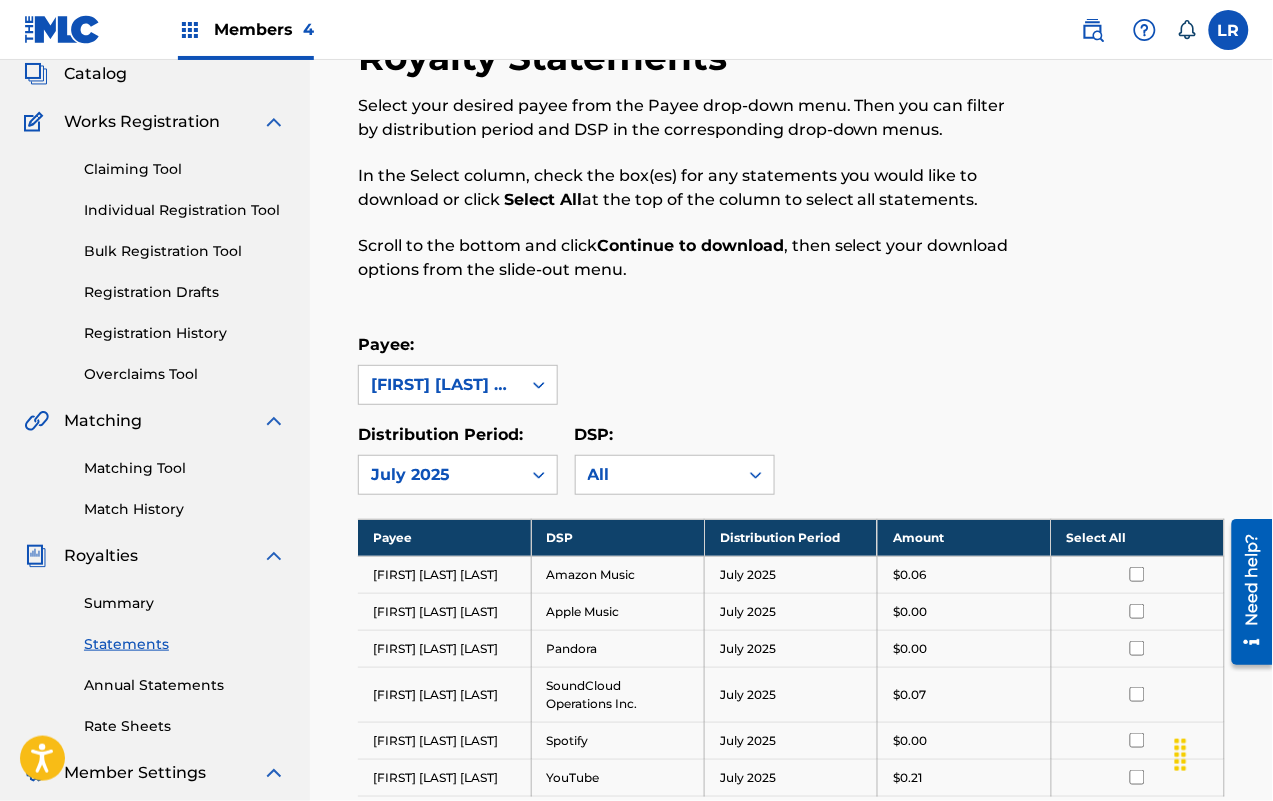 scroll, scrollTop: 518, scrollLeft: 0, axis: vertical 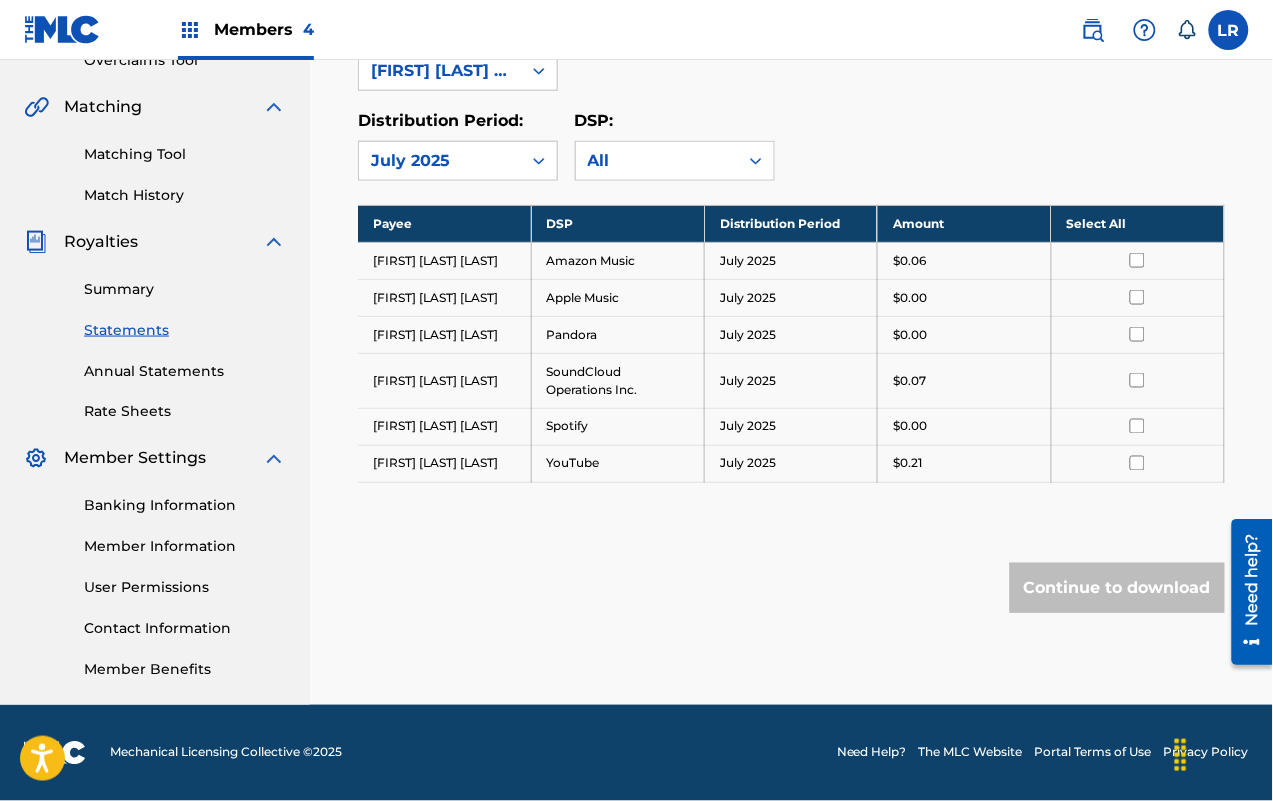 click on "Summary" at bounding box center (185, 289) 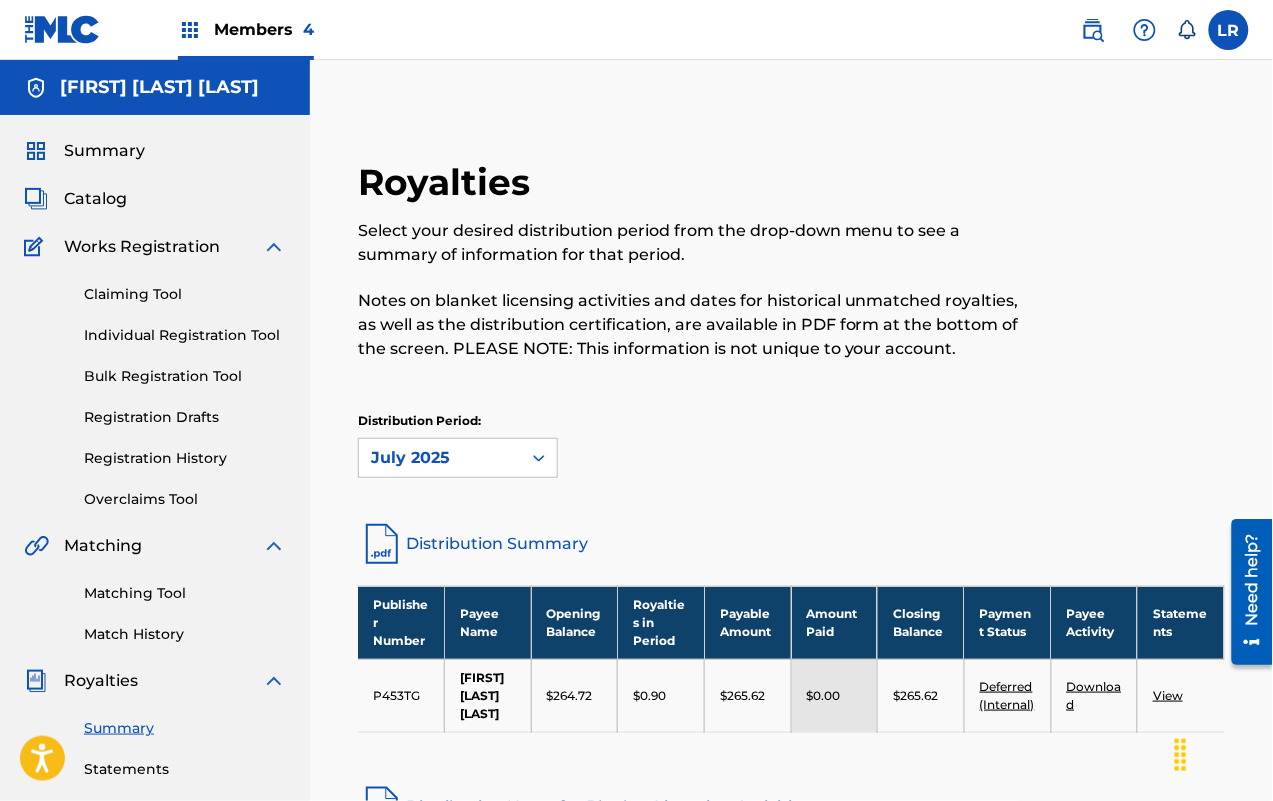 scroll, scrollTop: 375, scrollLeft: 0, axis: vertical 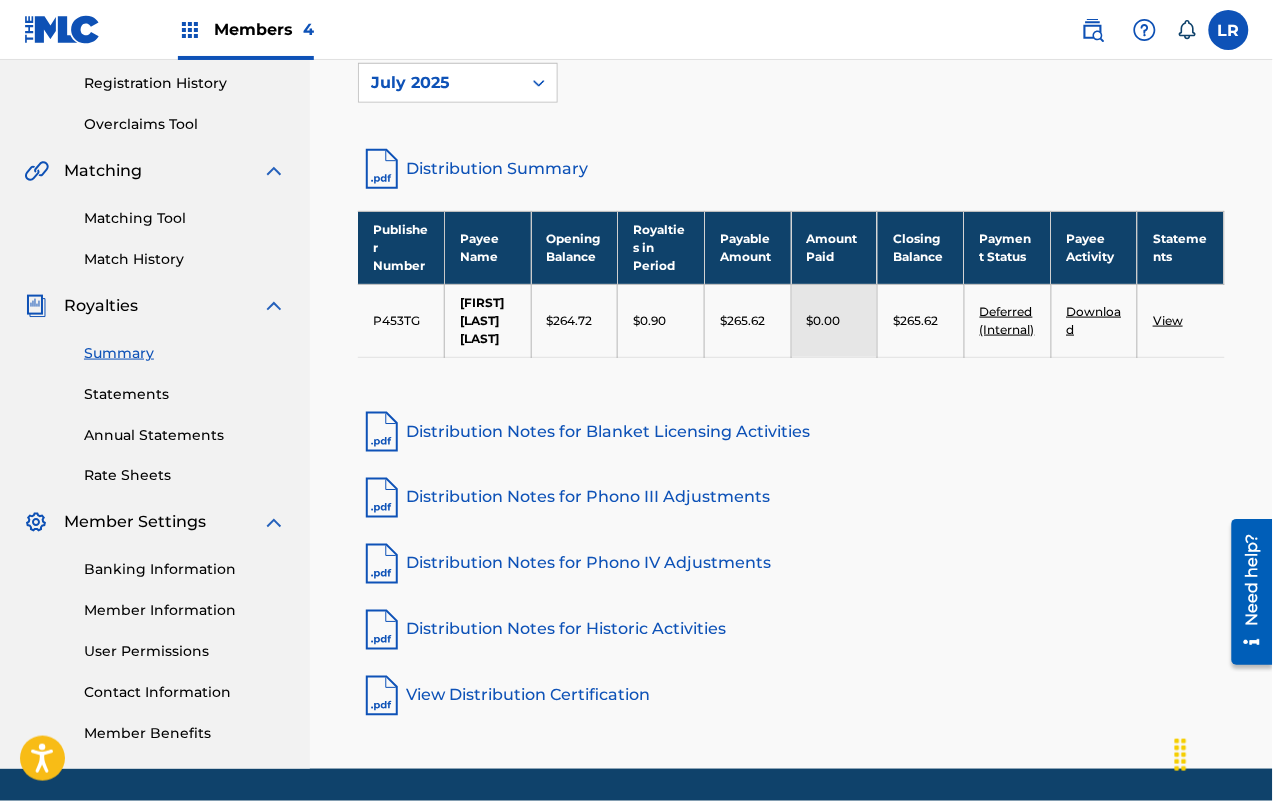 click on "Statements" at bounding box center (185, 394) 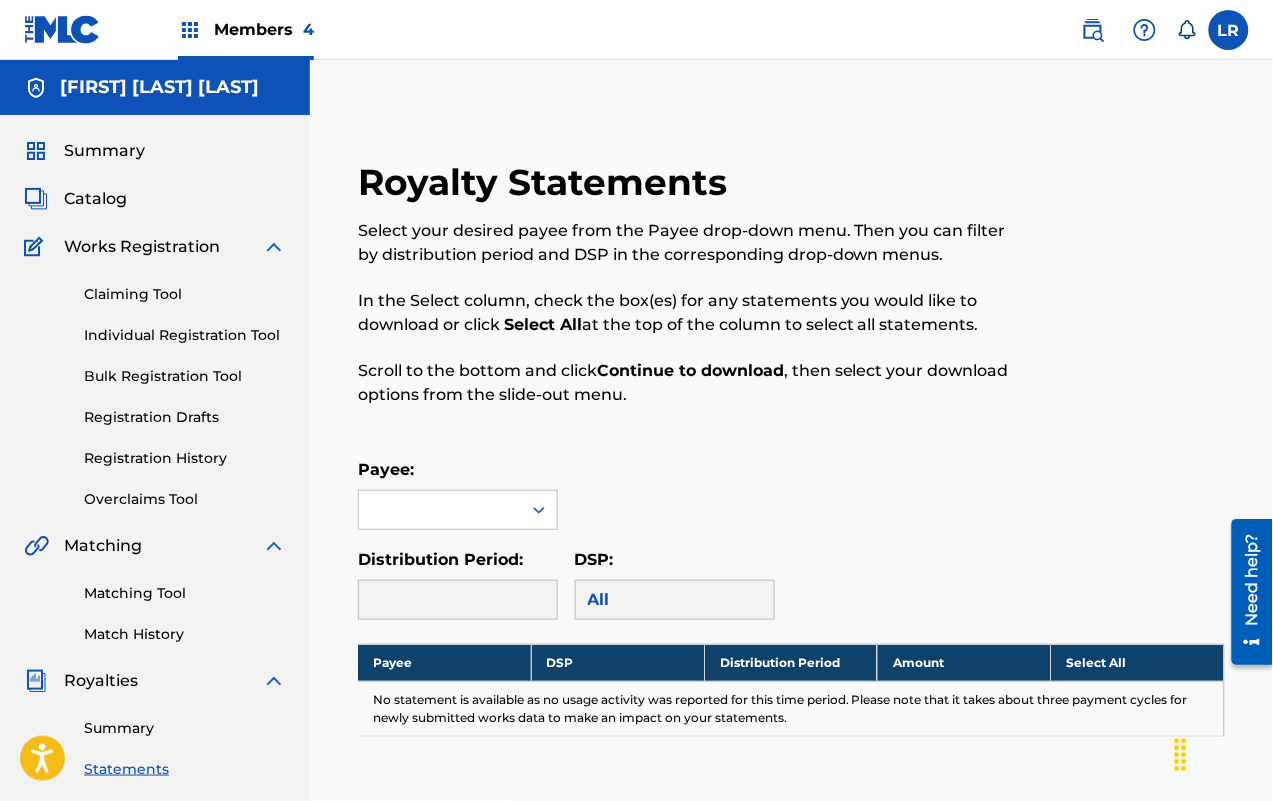 scroll, scrollTop: 125, scrollLeft: 0, axis: vertical 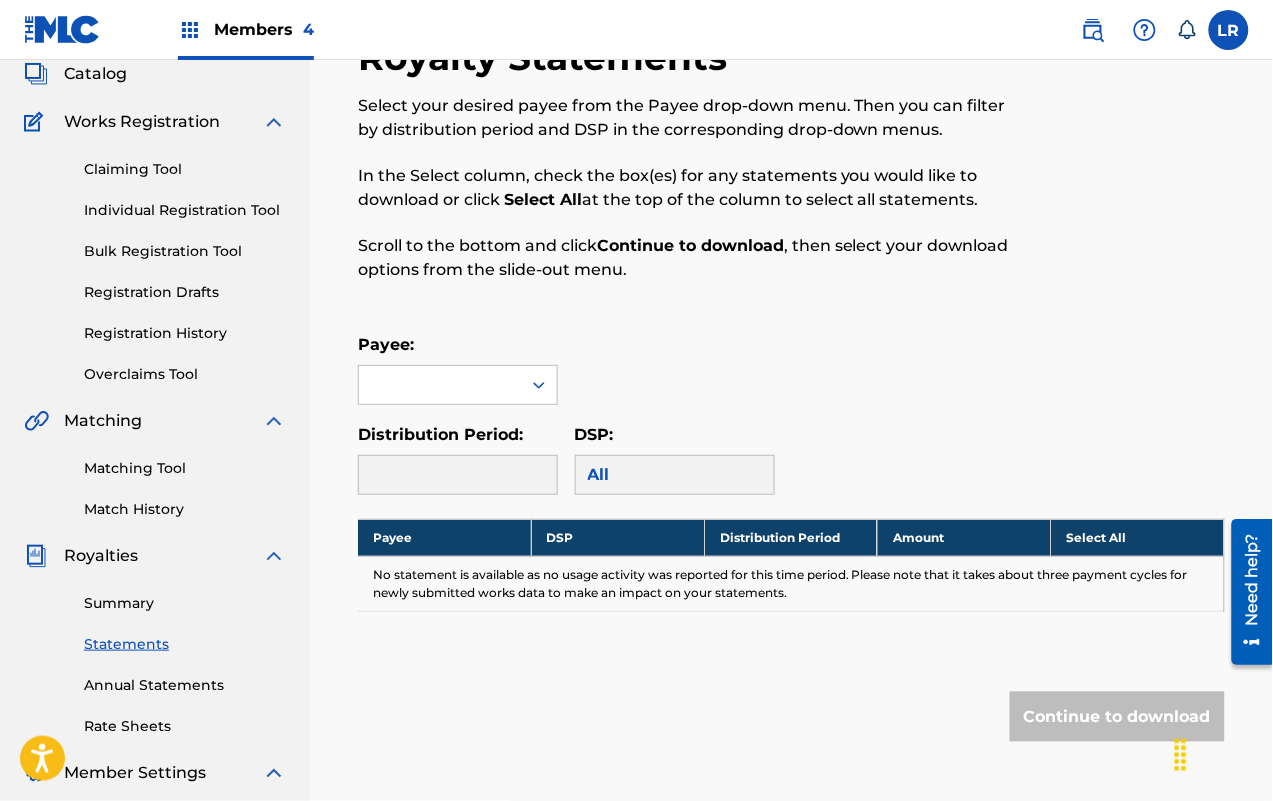 click on "Catalog" at bounding box center (95, 74) 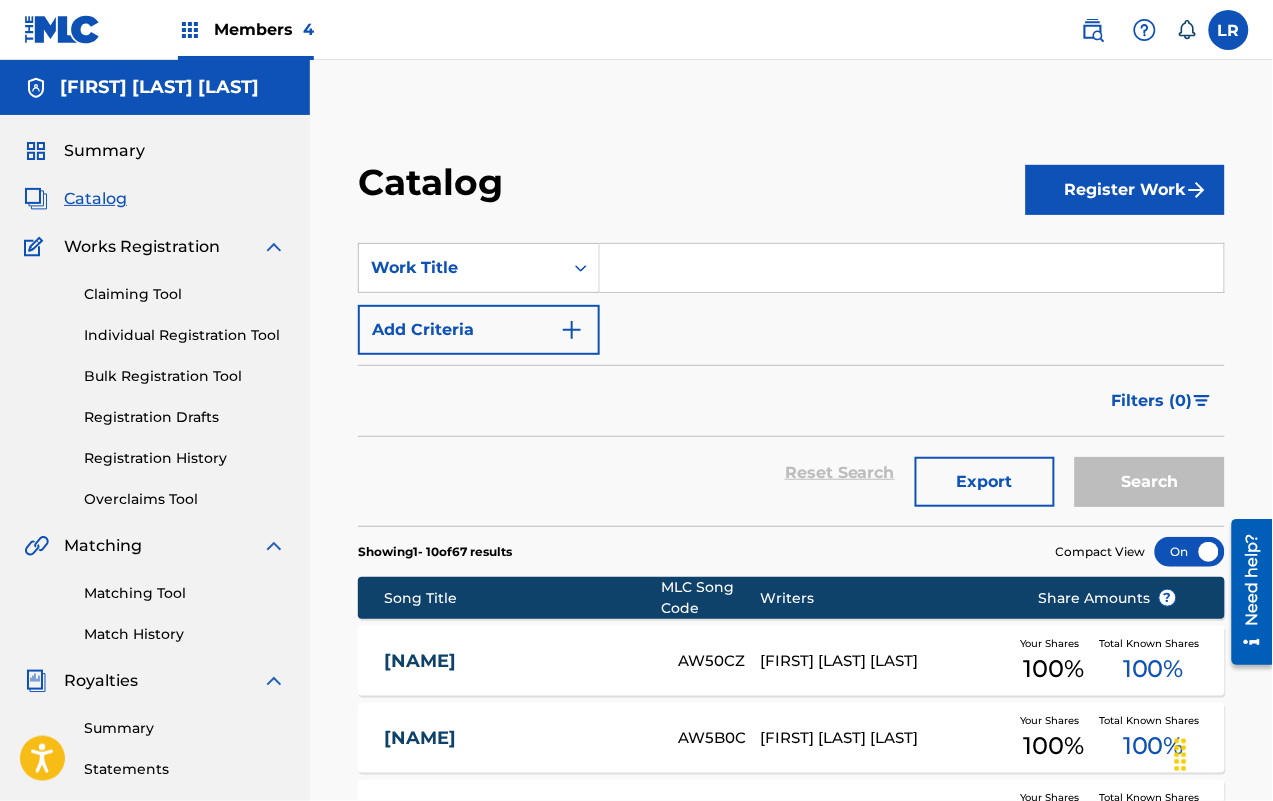 scroll, scrollTop: 250, scrollLeft: 0, axis: vertical 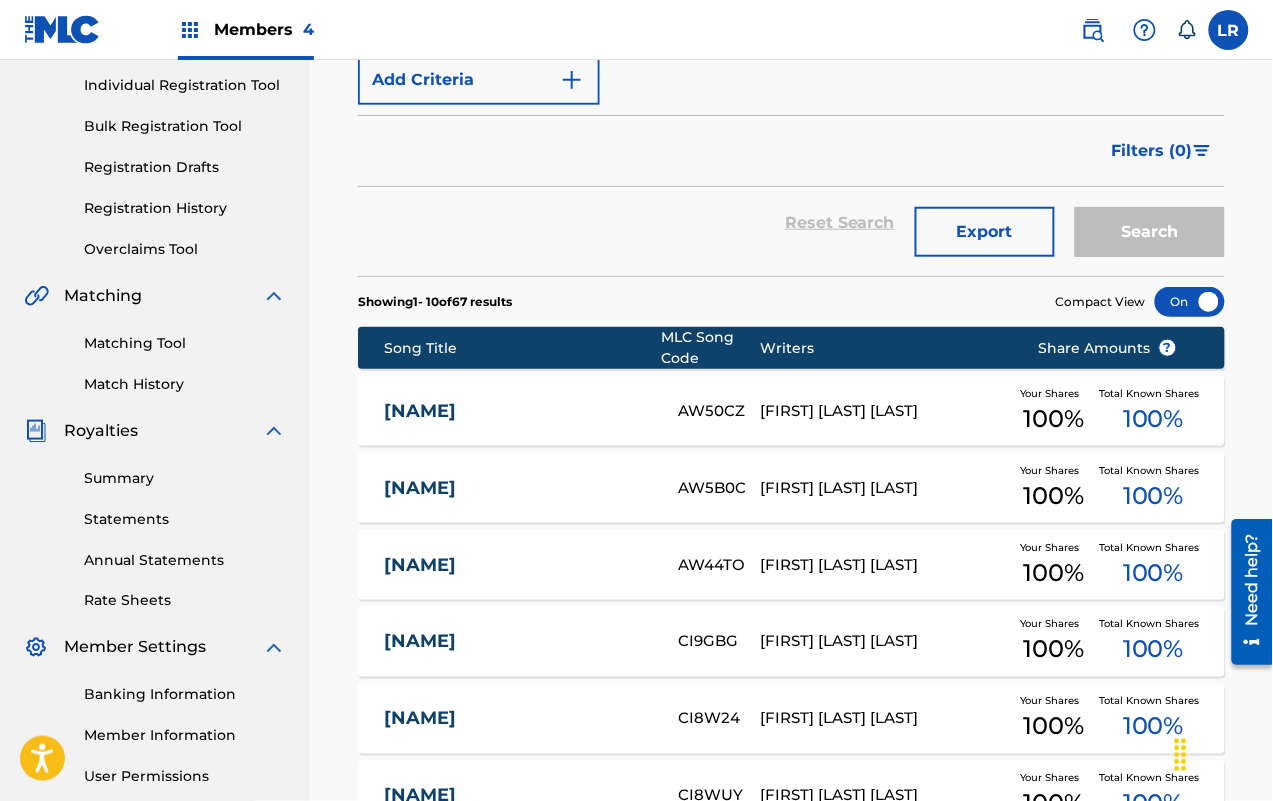click on "Summary" at bounding box center [185, 478] 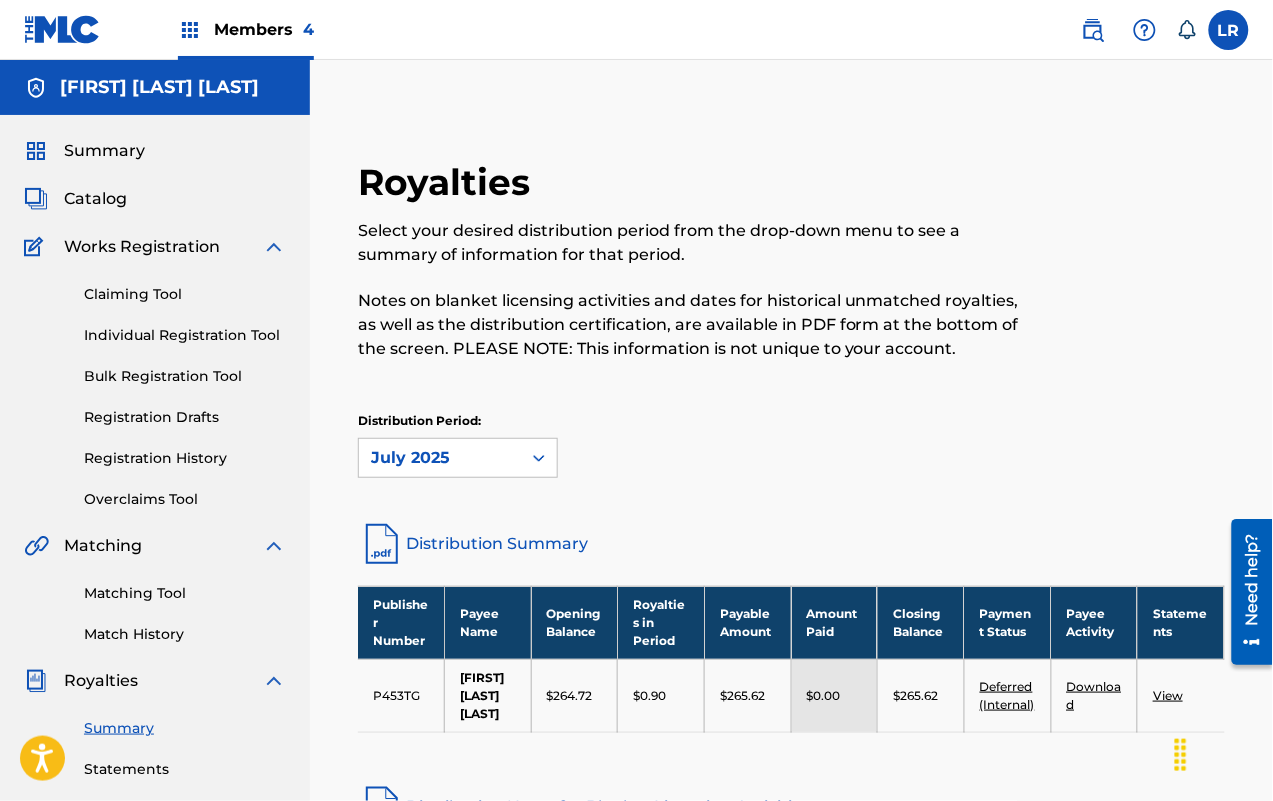 scroll, scrollTop: 250, scrollLeft: 0, axis: vertical 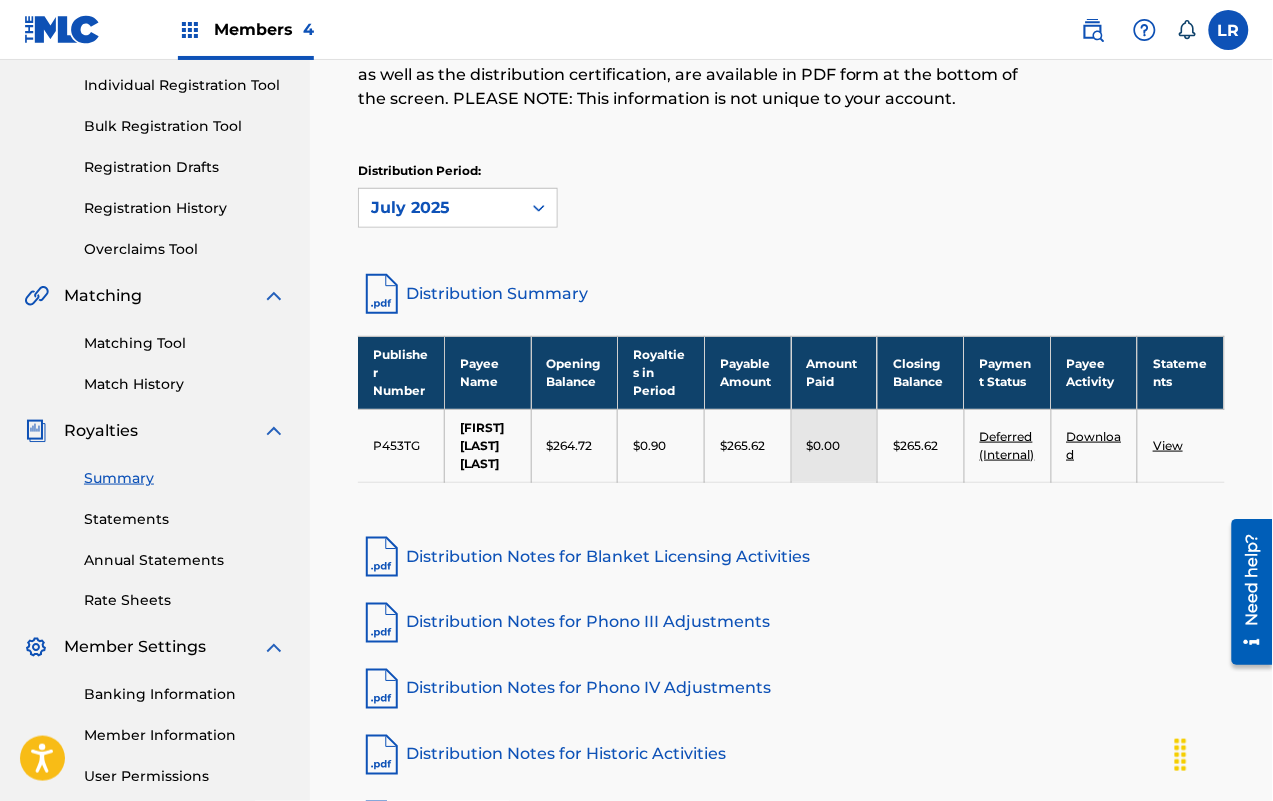 click on "View" at bounding box center (1168, 445) 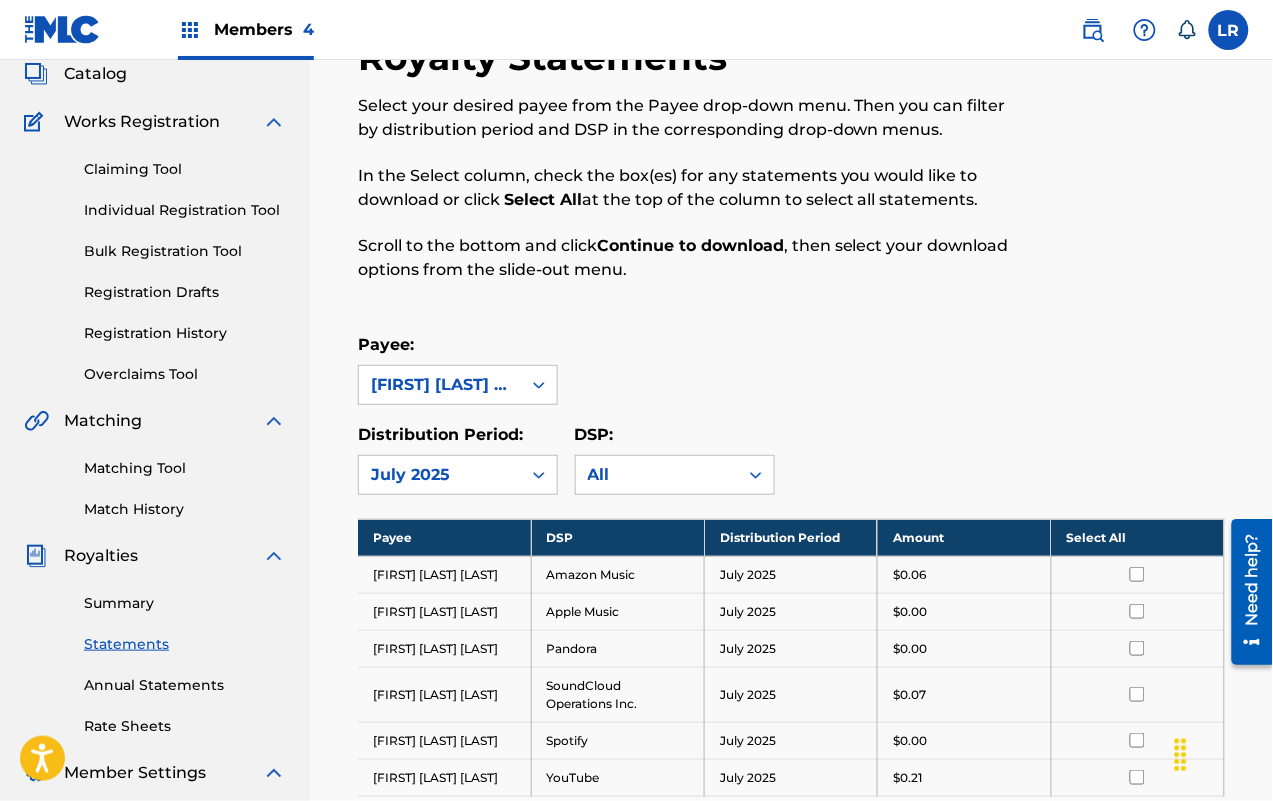 scroll, scrollTop: 500, scrollLeft: 0, axis: vertical 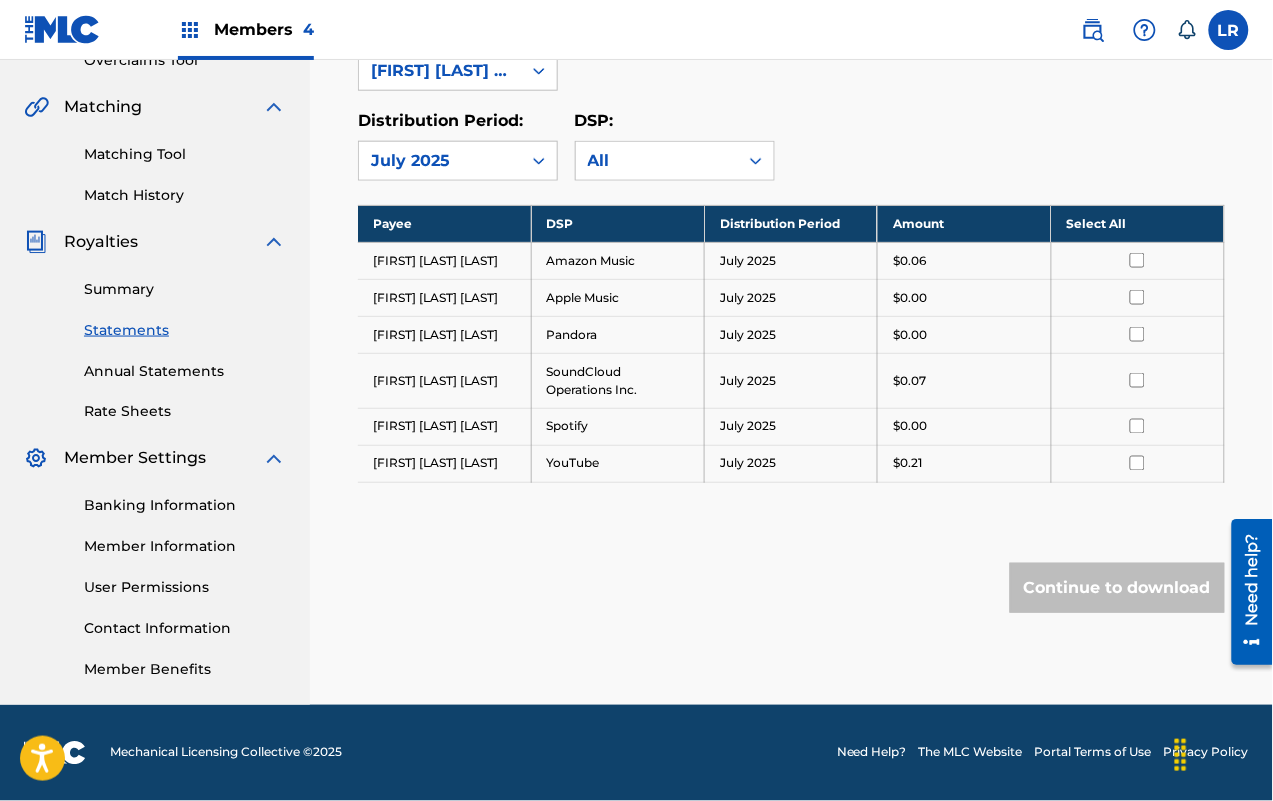click on "Select All" at bounding box center [1137, 223] 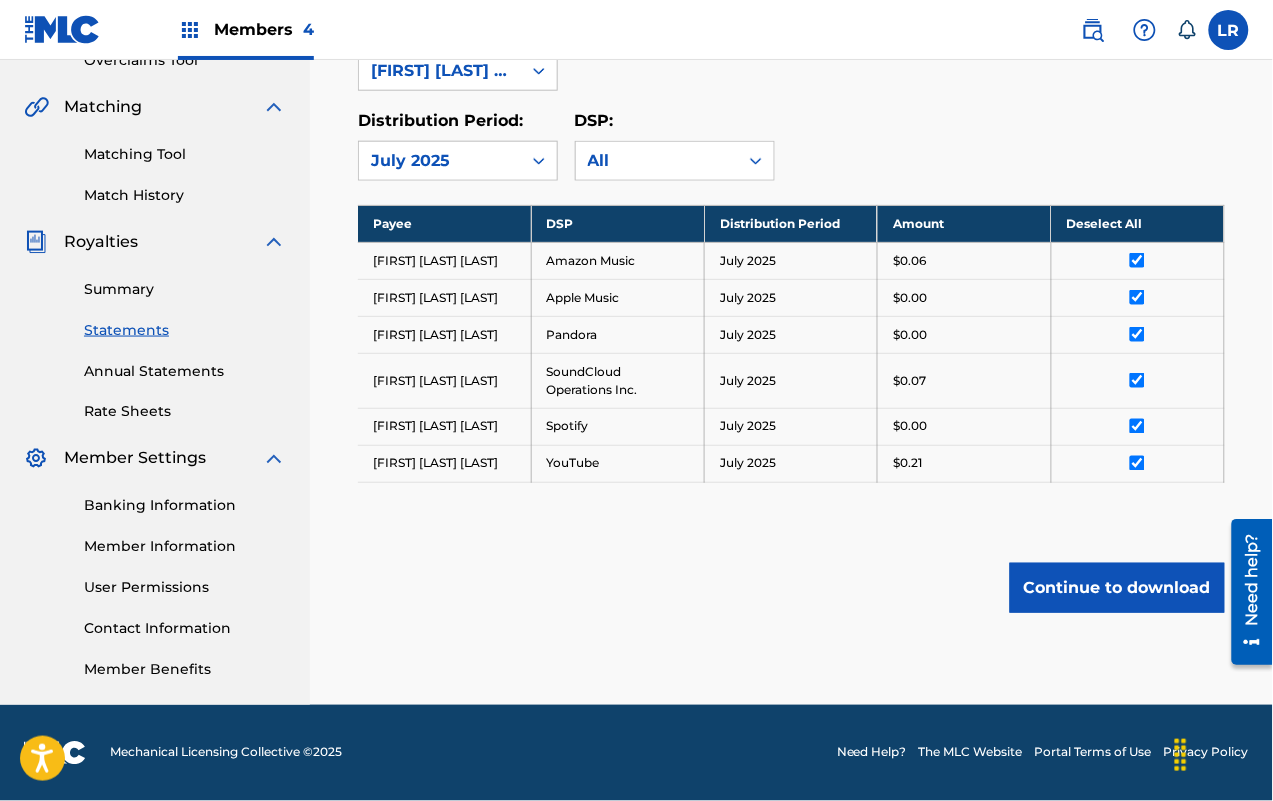 click on "Deselect All" at bounding box center (1137, 223) 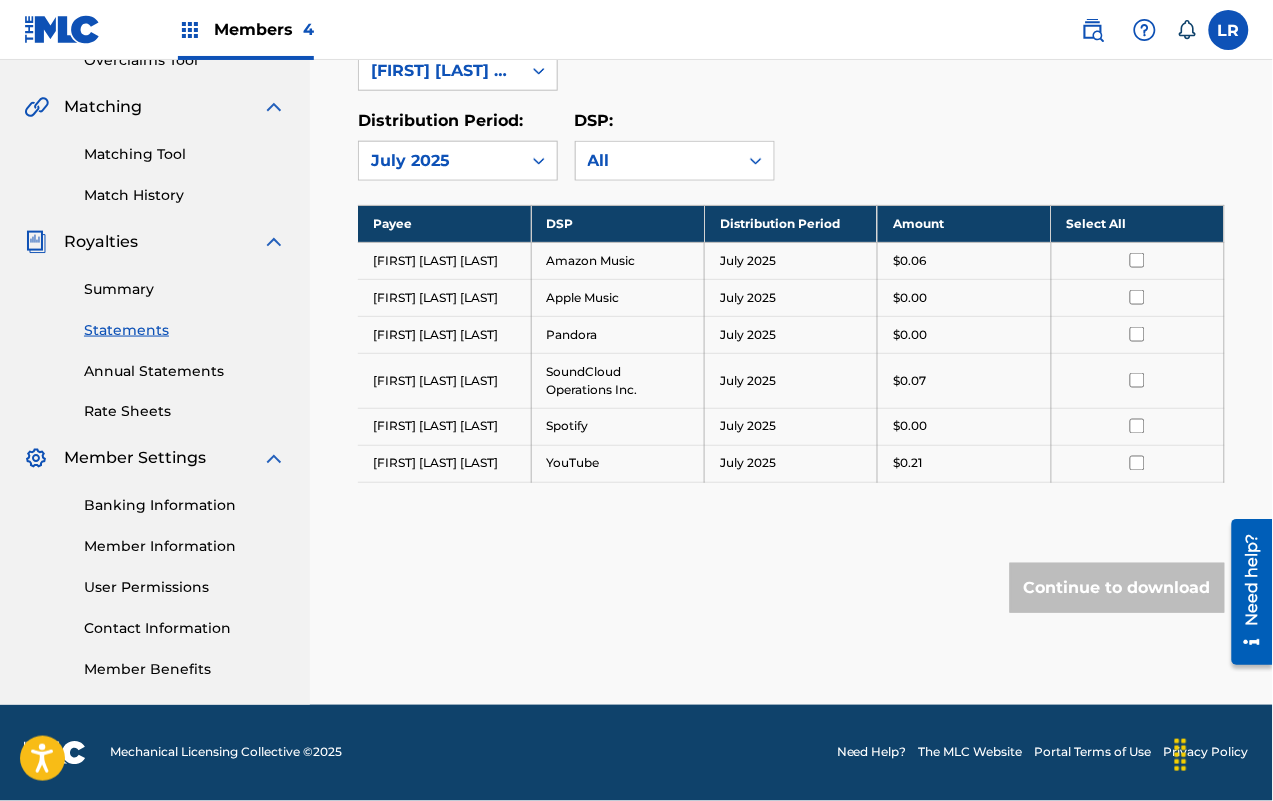 click on "Summary" at bounding box center [185, 289] 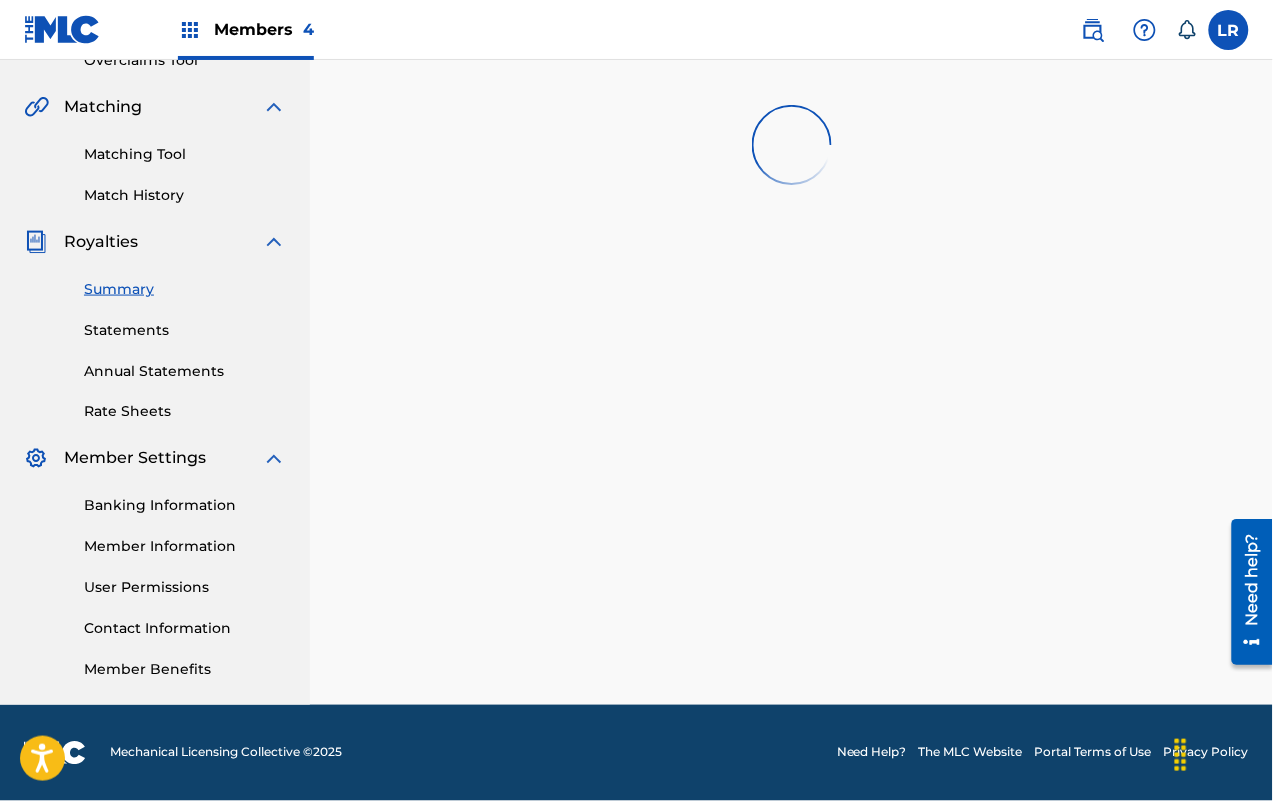 scroll, scrollTop: 0, scrollLeft: 0, axis: both 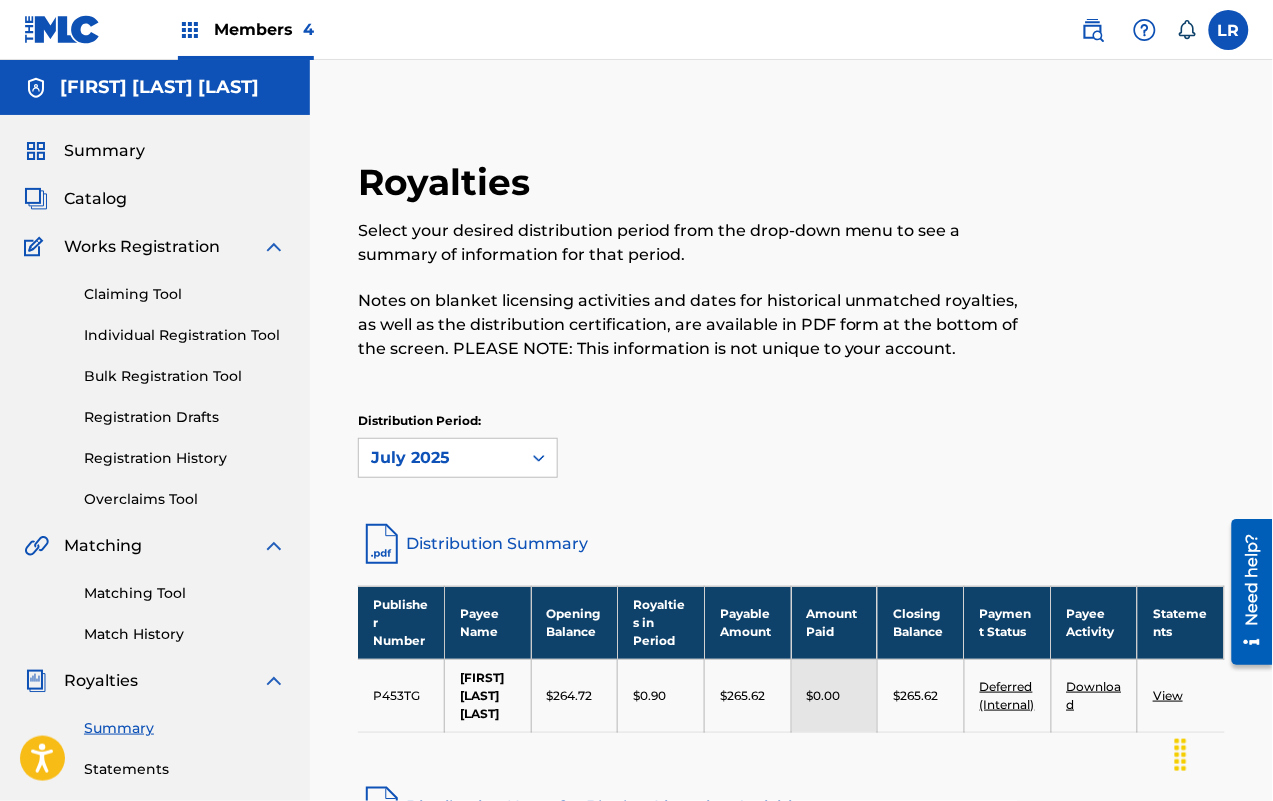 click on "Deferred (Internal)" at bounding box center (1007, 695) 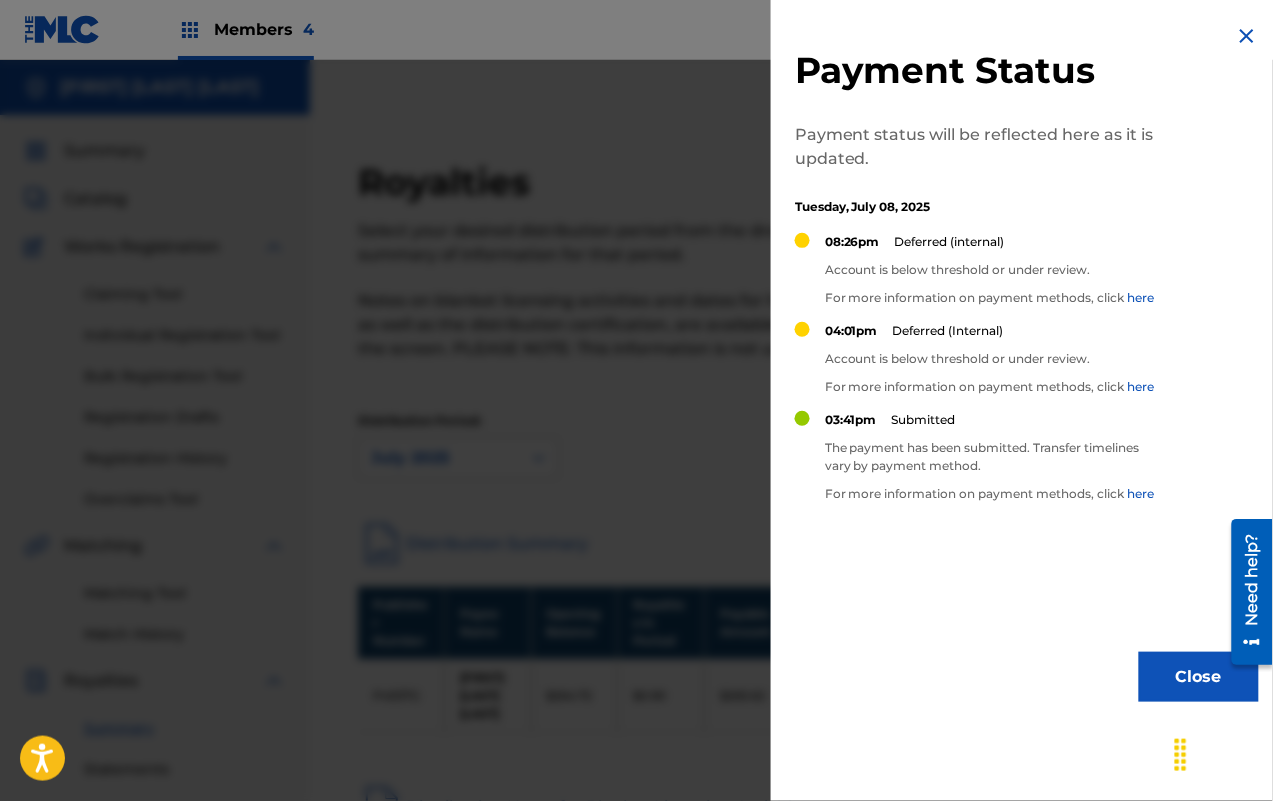 click on "here" at bounding box center (1141, 493) 